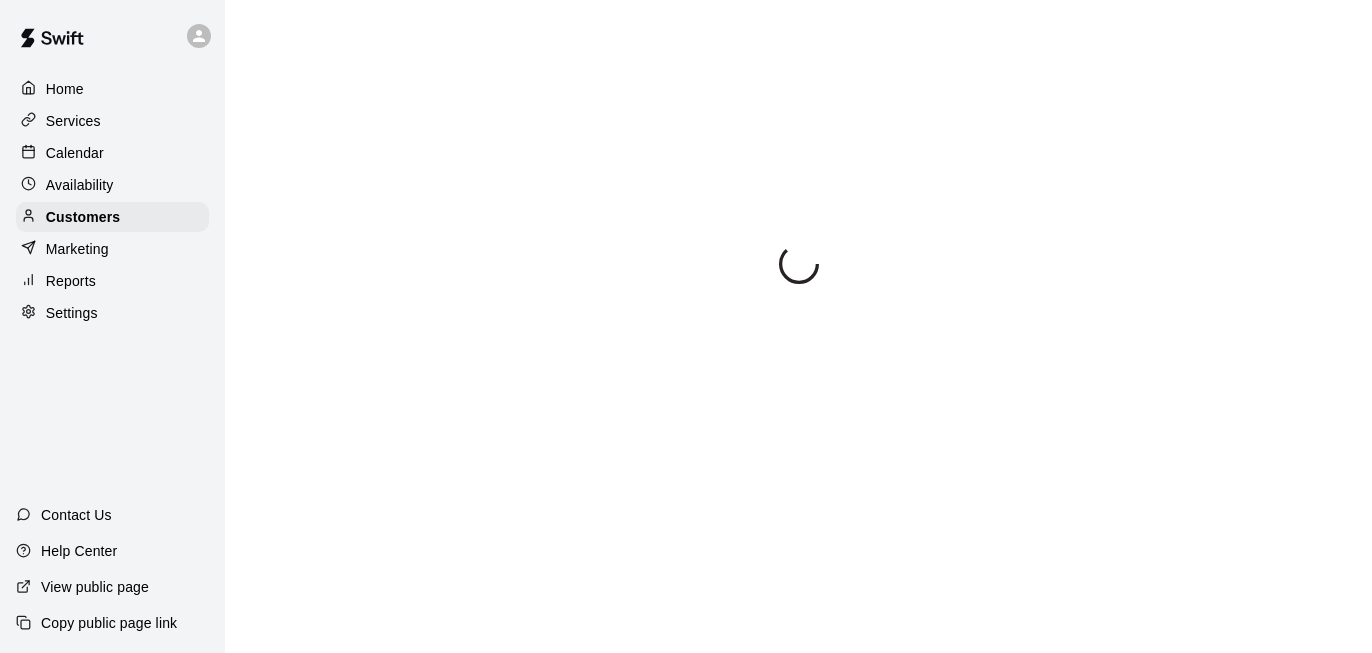 scroll, scrollTop: 0, scrollLeft: 0, axis: both 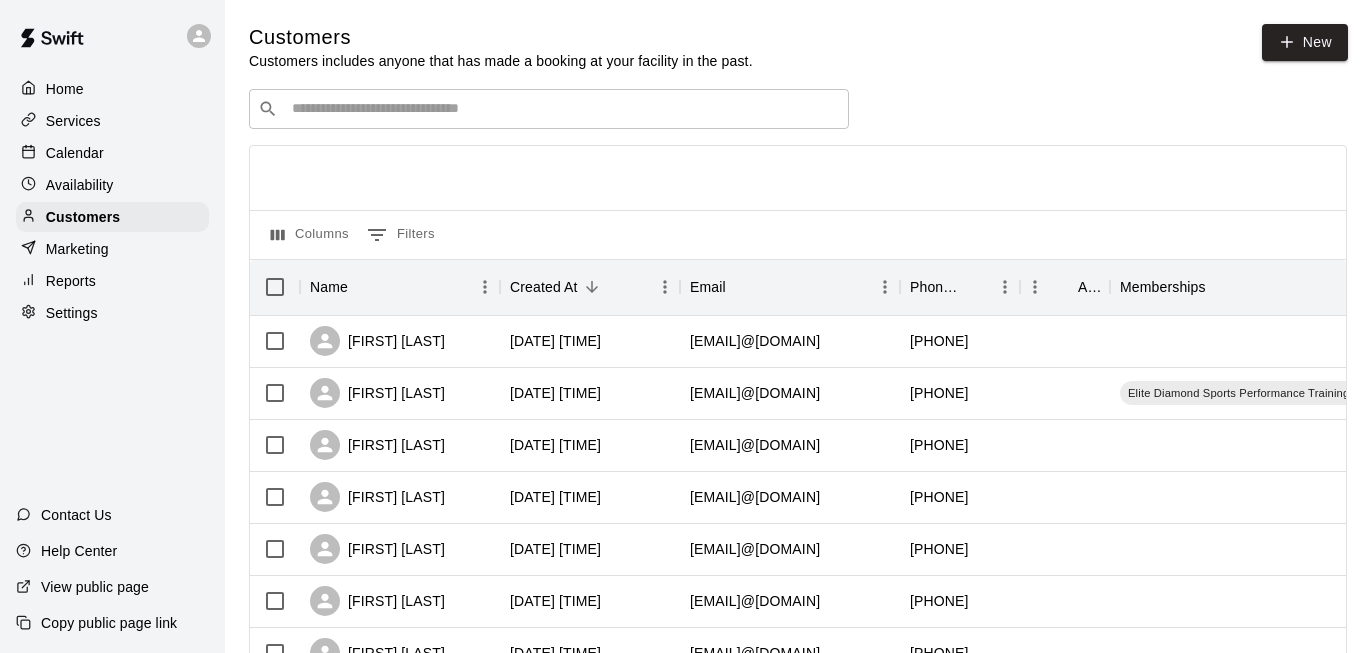 click on "Calendar" at bounding box center (75, 153) 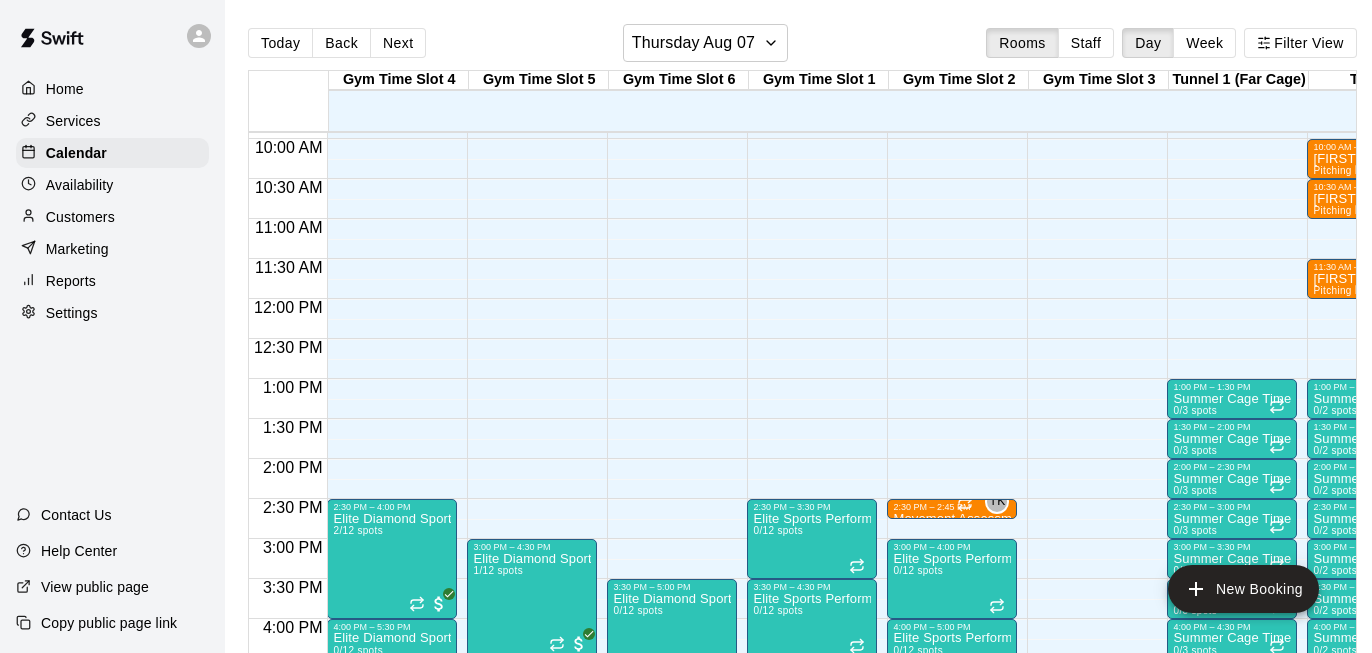 scroll, scrollTop: 790, scrollLeft: 14, axis: both 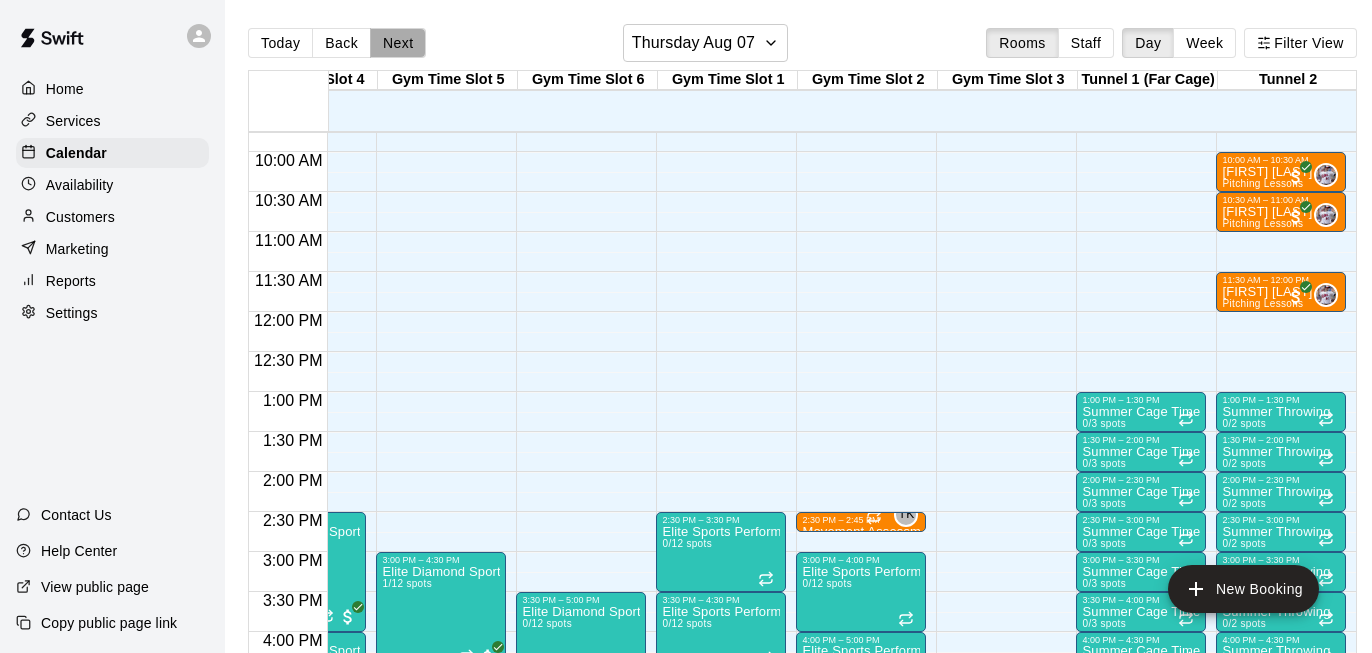 click on "Next" at bounding box center (398, 43) 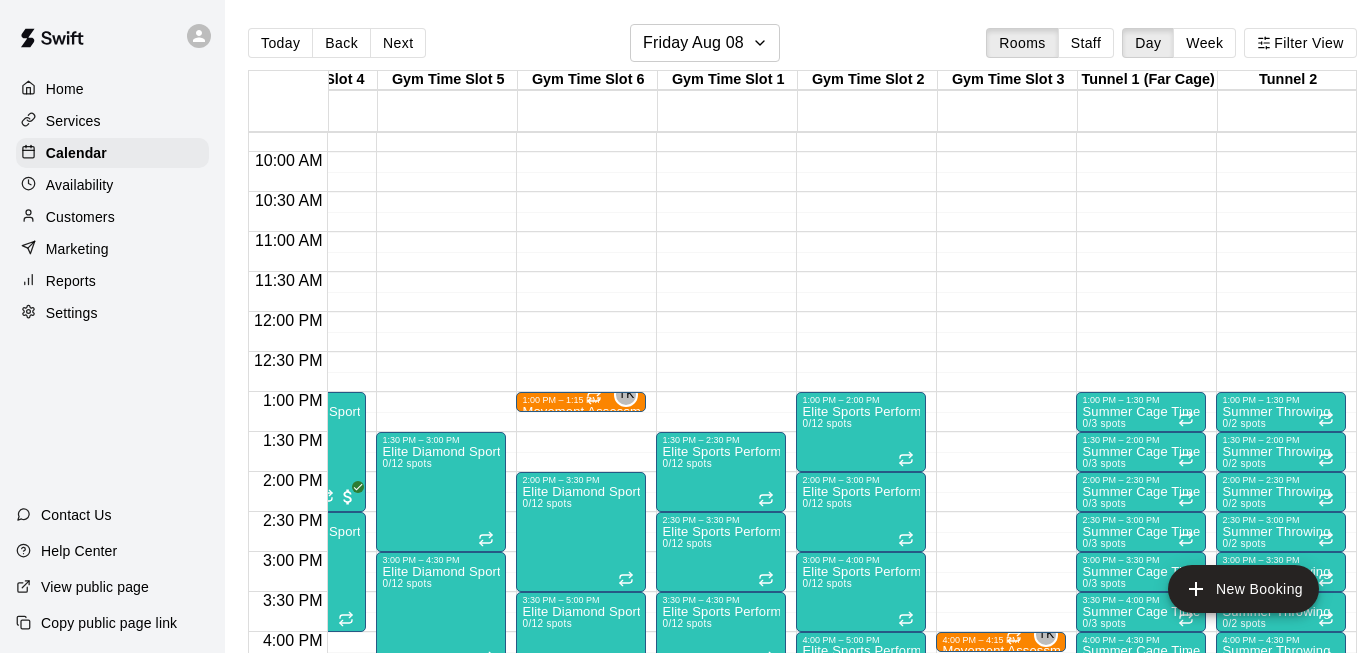 scroll, scrollTop: 781, scrollLeft: 0, axis: vertical 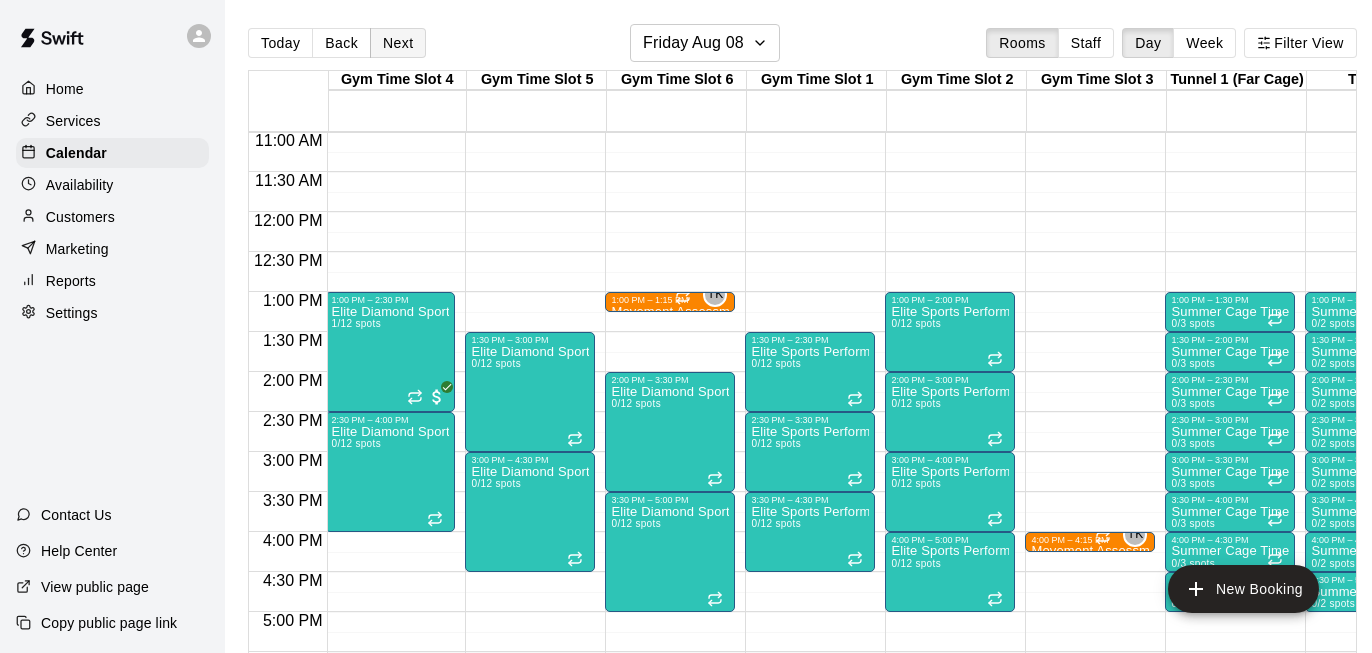 click on "Next" at bounding box center [398, 43] 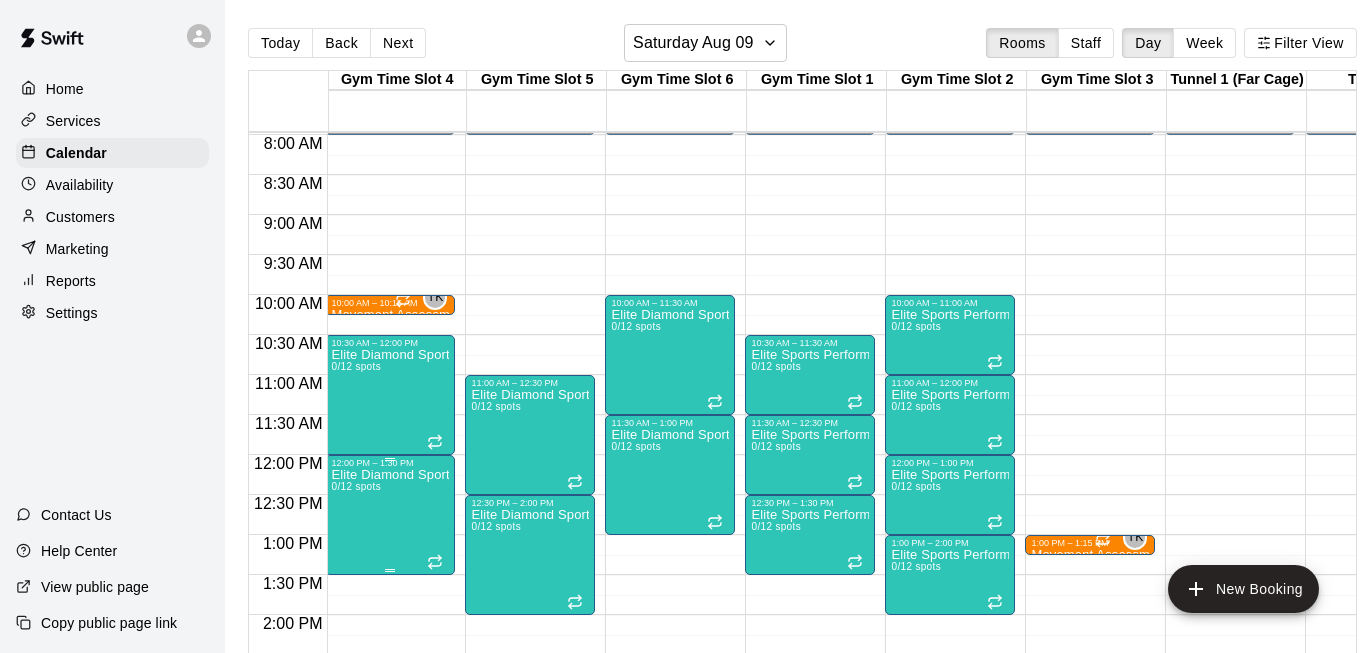 scroll, scrollTop: 640, scrollLeft: 2, axis: both 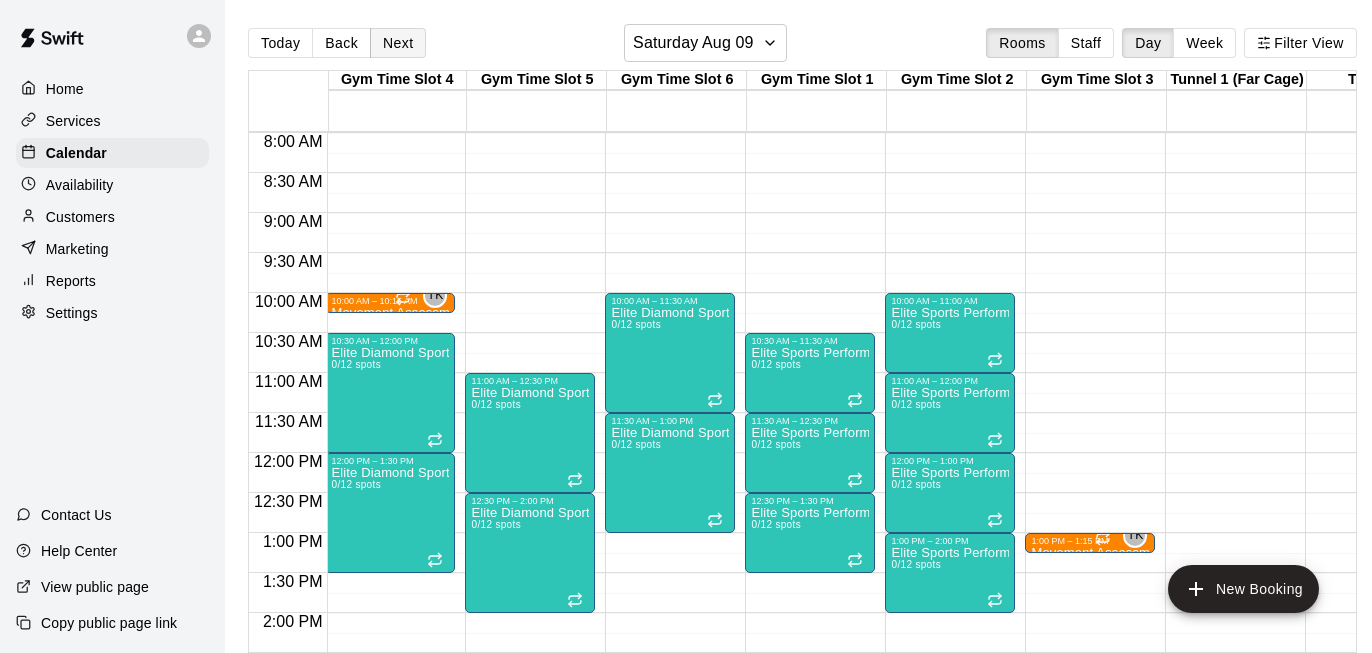 click on "Next" at bounding box center (398, 43) 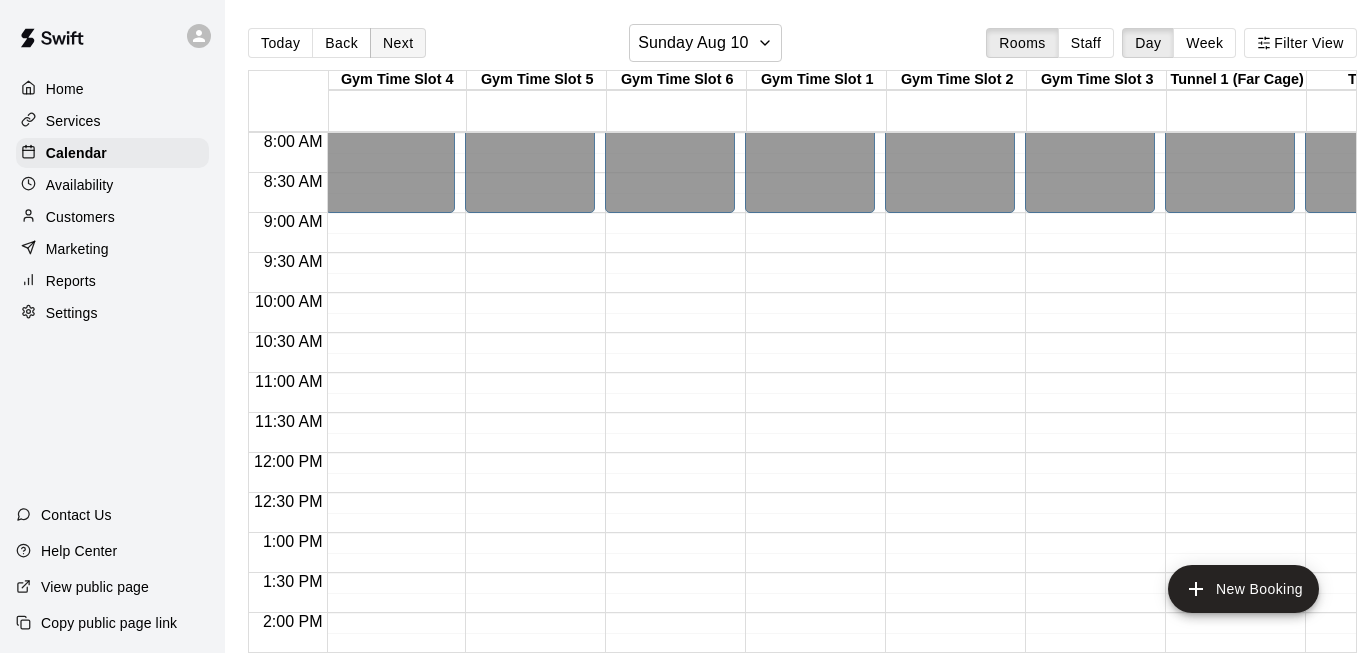 click on "Next" at bounding box center (398, 43) 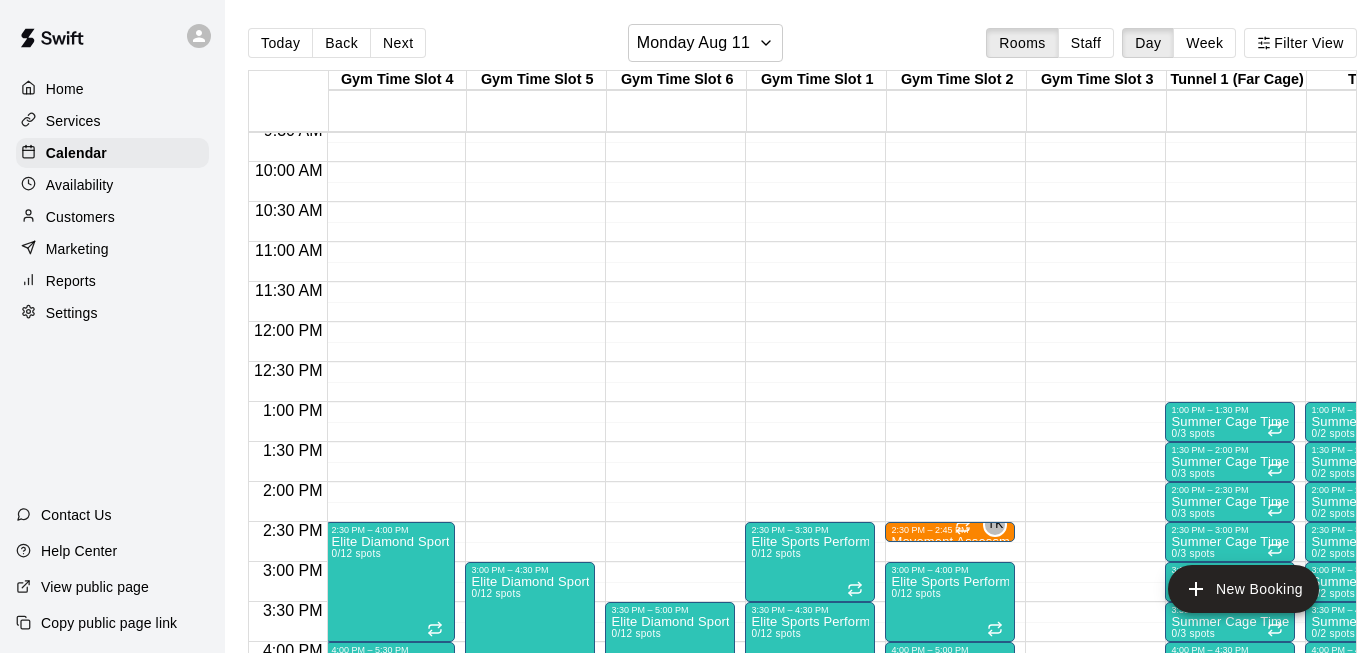 scroll, scrollTop: 775, scrollLeft: 2, axis: both 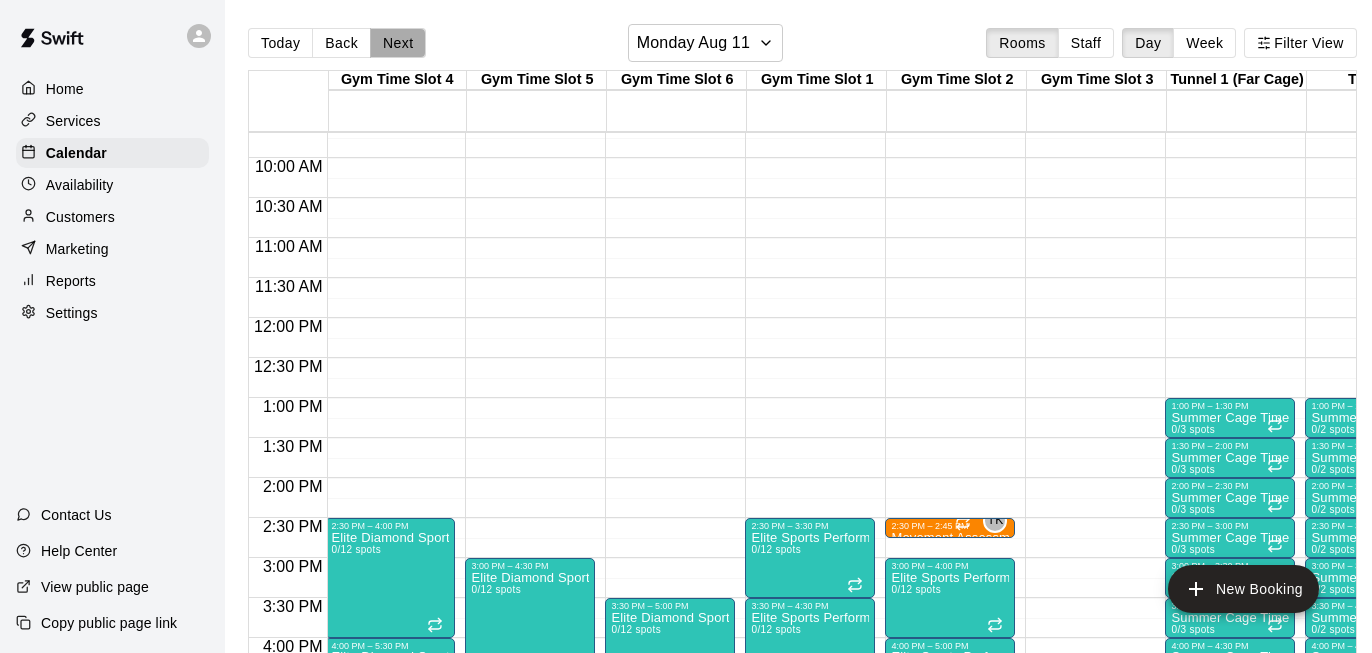 click on "Next" at bounding box center (398, 43) 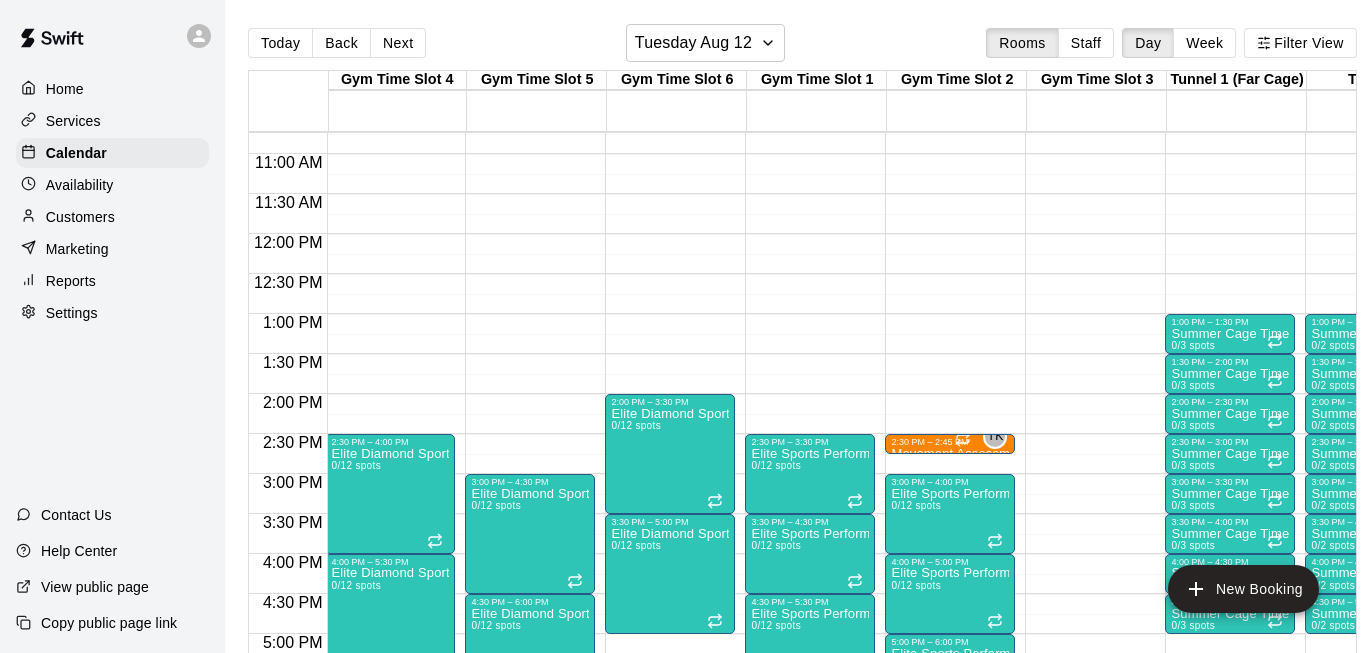scroll, scrollTop: 875, scrollLeft: 2, axis: both 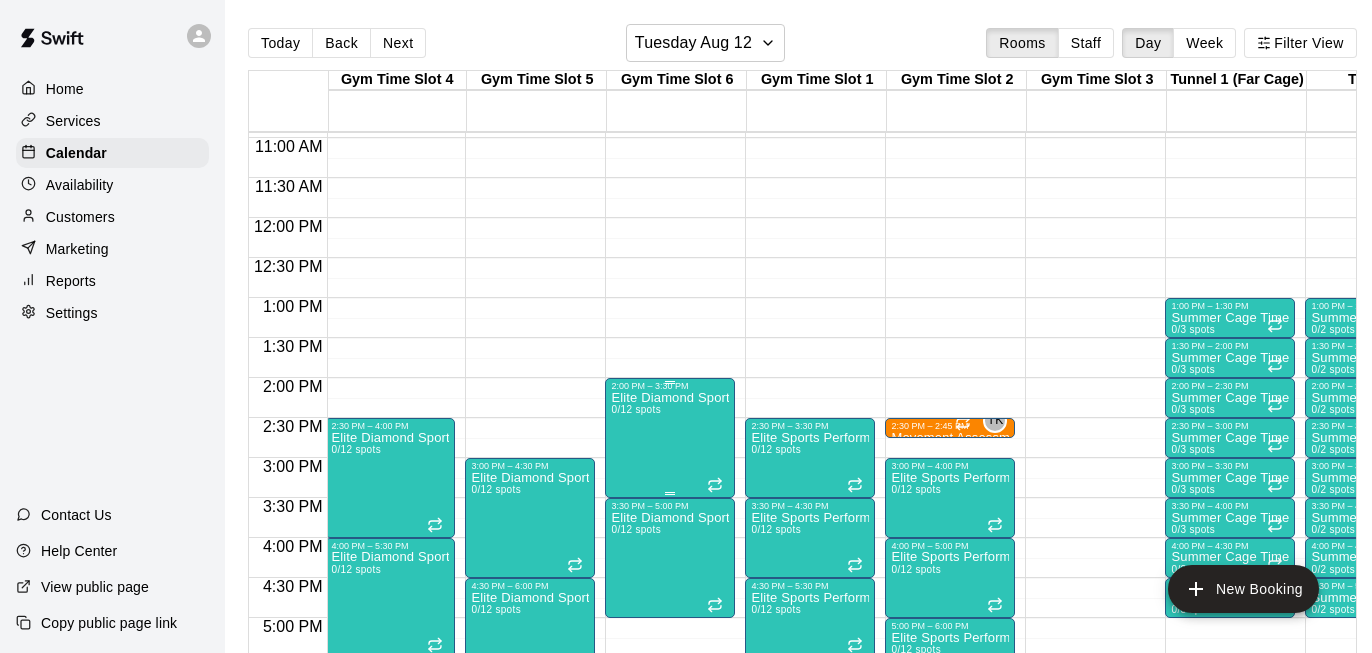 click on "Elite Diamond Sports Performance Training   0/12 spots" at bounding box center [670, 717] 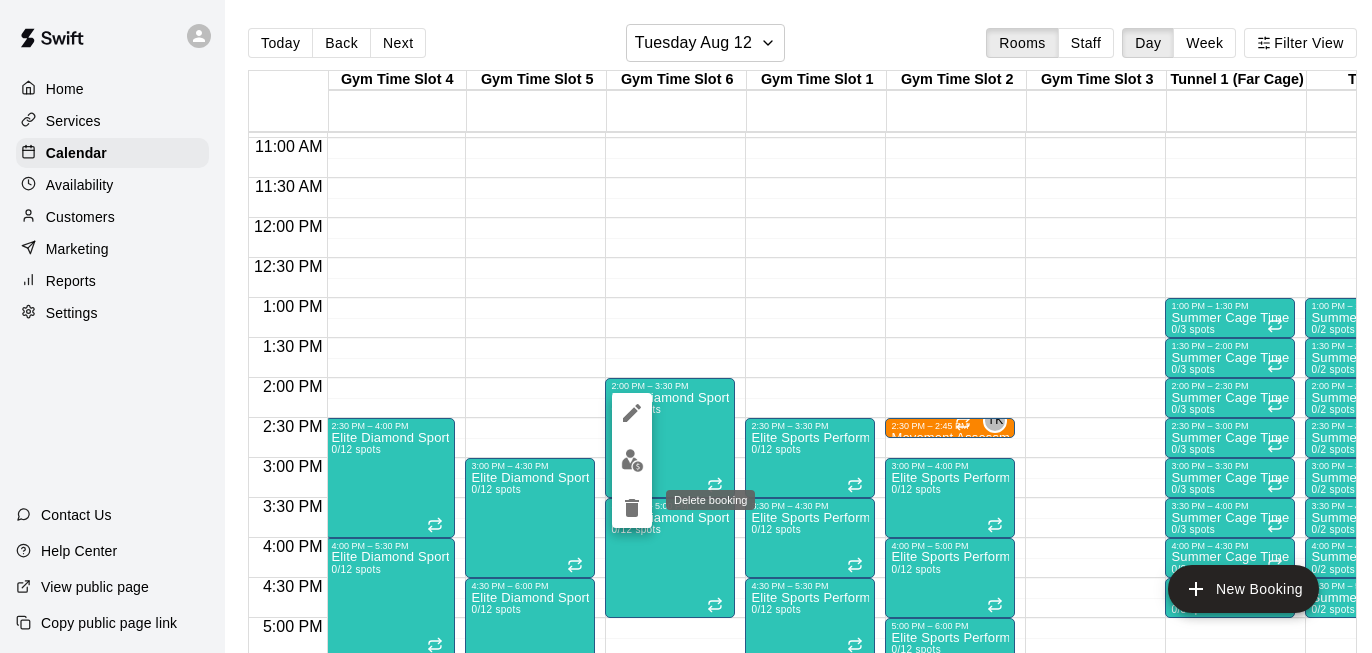 click 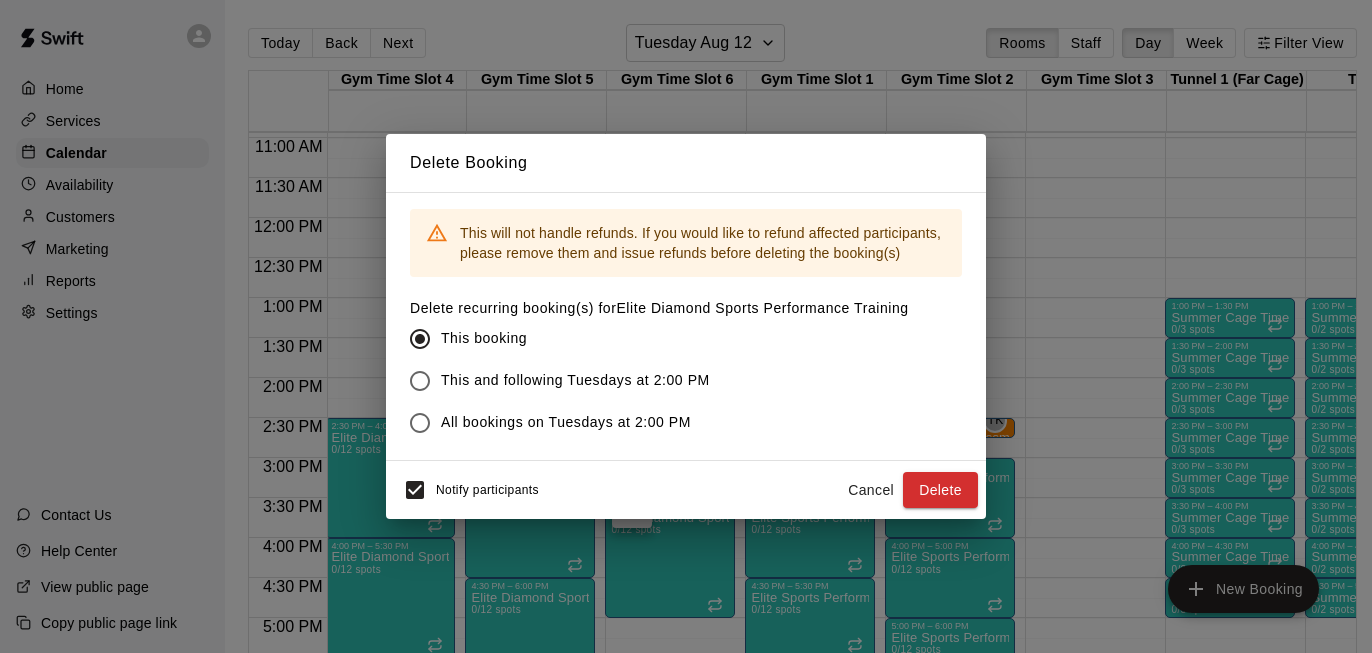 click on "This and following Tuesdays at 2:00 PM" at bounding box center (575, 380) 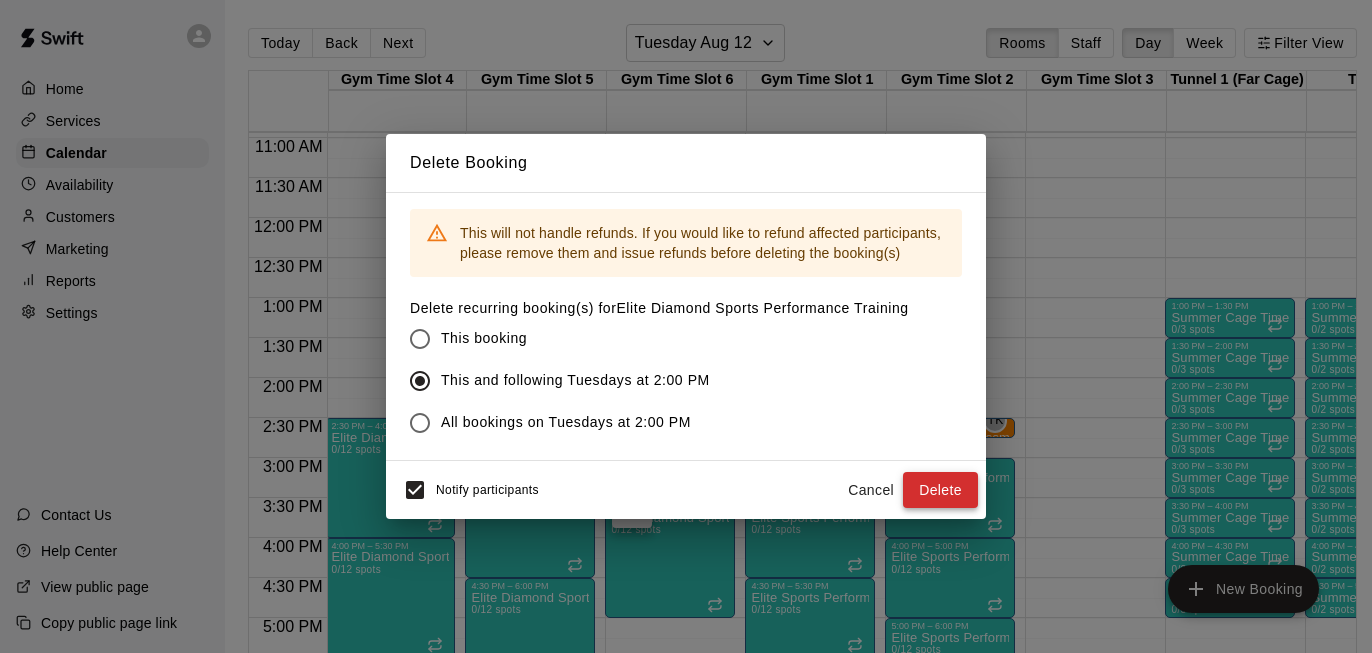 click on "Delete" at bounding box center (940, 490) 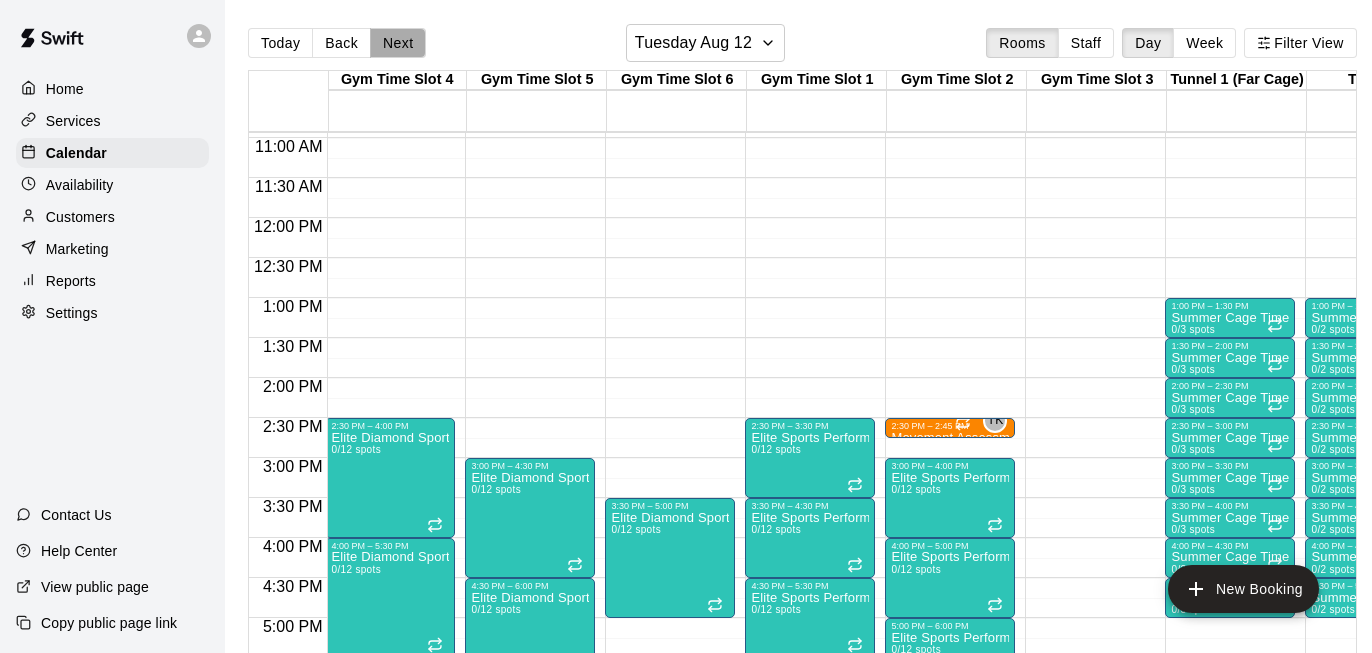 click on "Next" at bounding box center [398, 43] 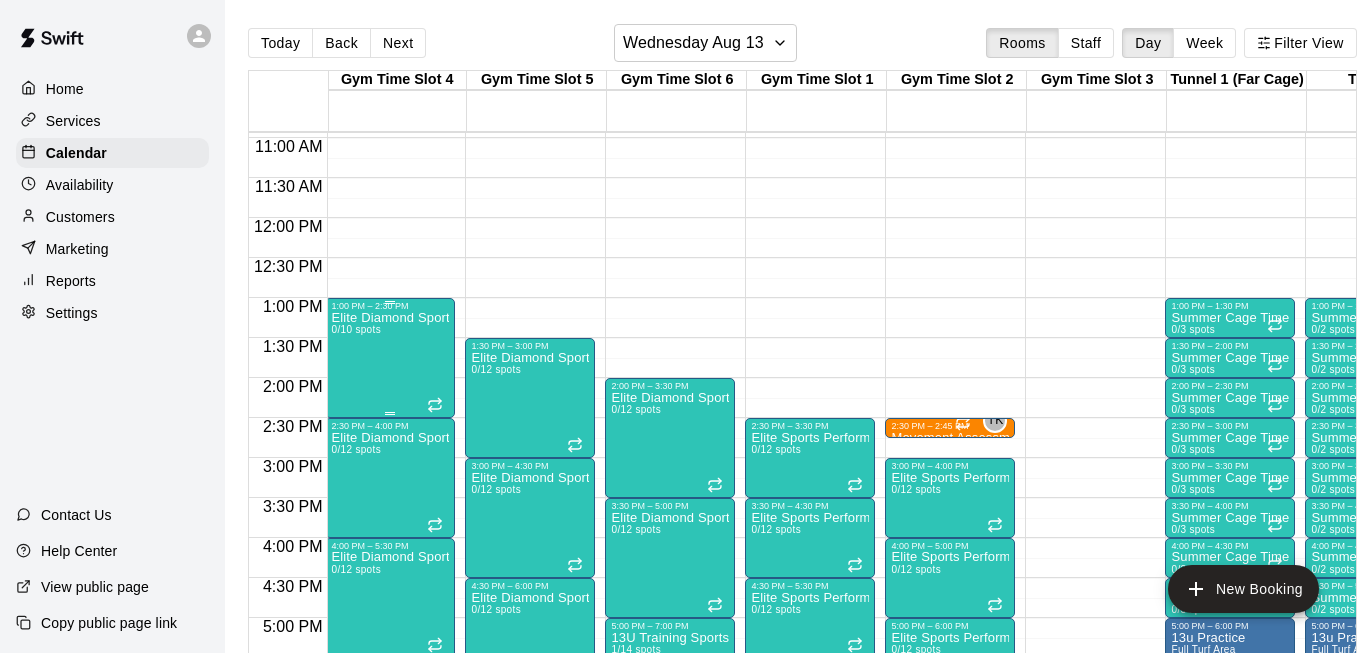 click on "Elite Diamond Sports Performance Training 0/10 spots" at bounding box center (390, 637) 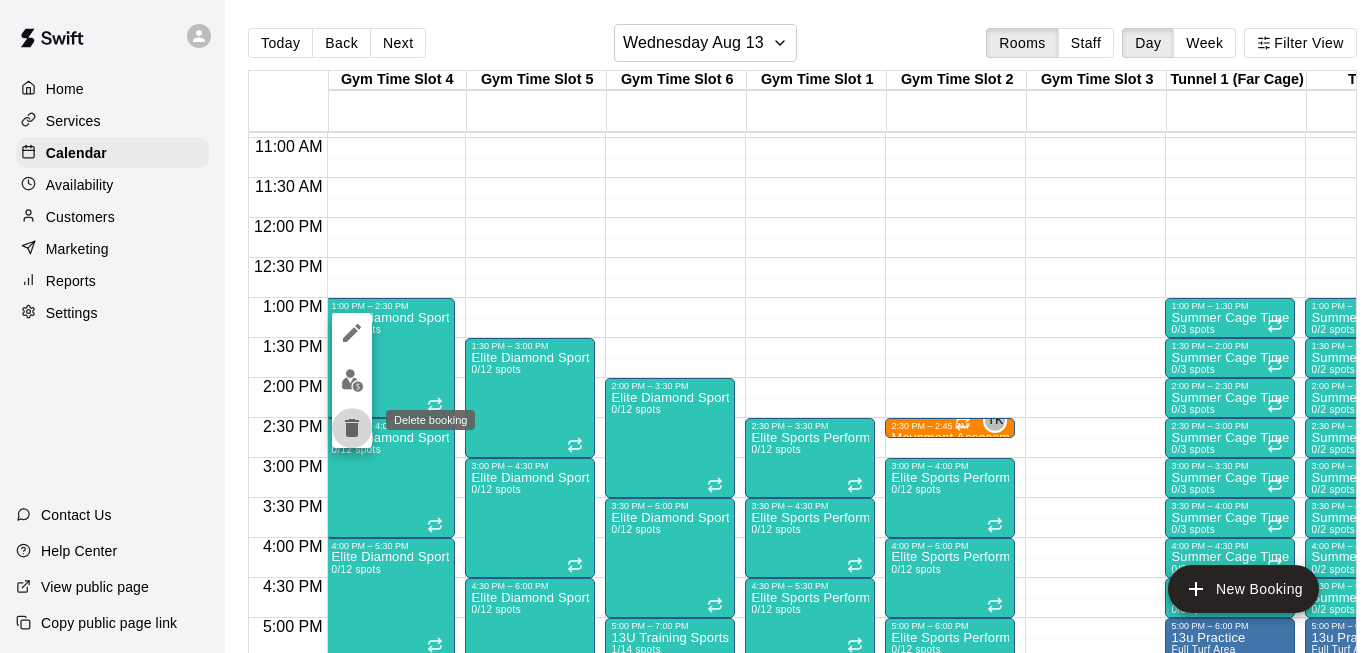 click 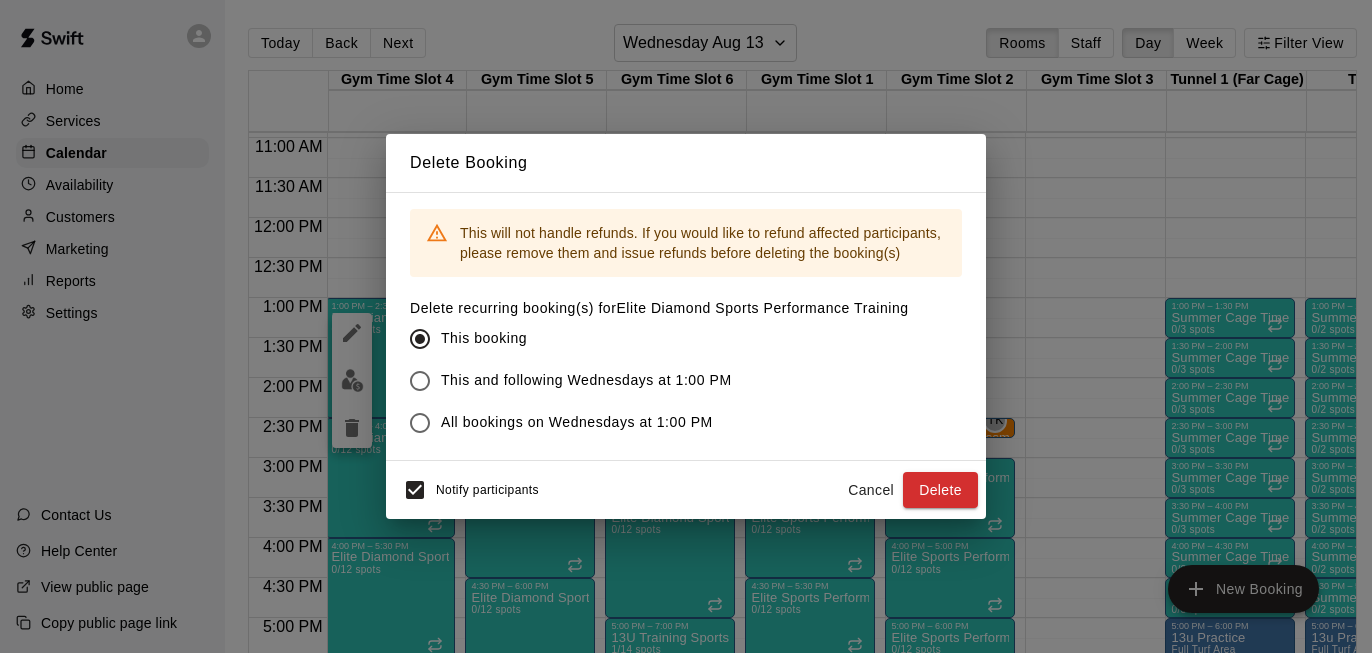 click on "This and following Wednesdays at 1:00 PM" at bounding box center [646, 381] 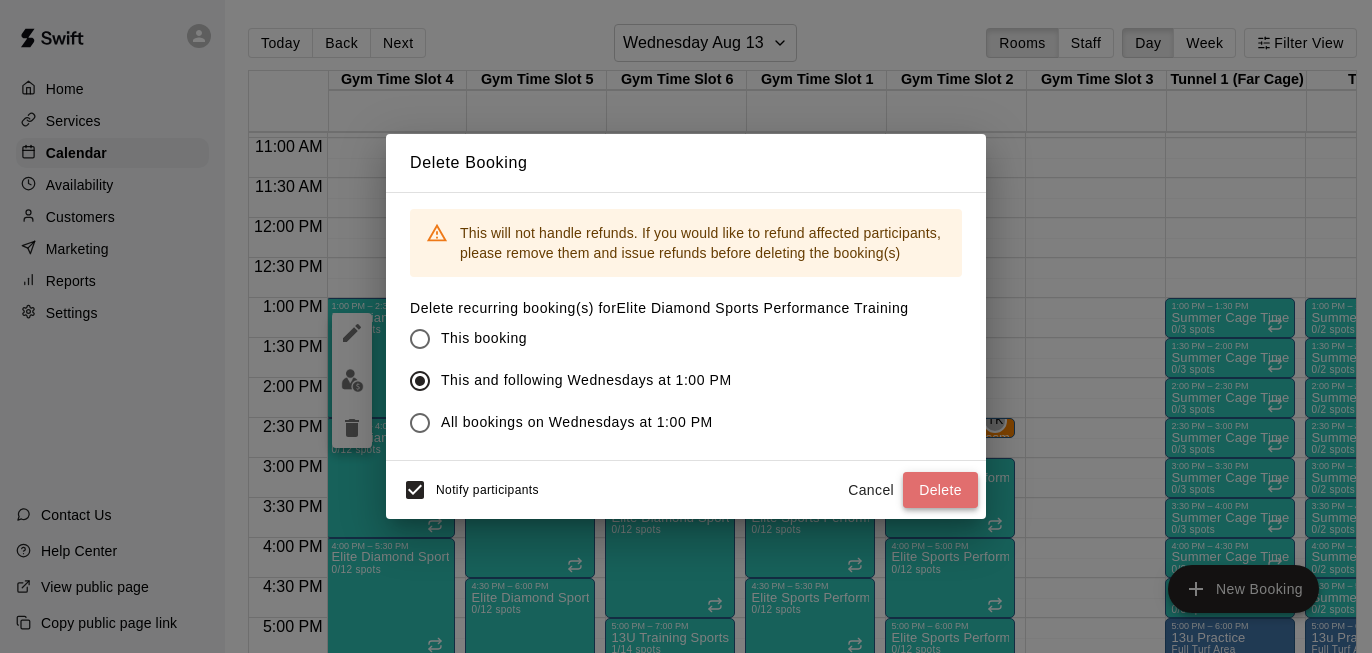 click on "Delete" at bounding box center [940, 490] 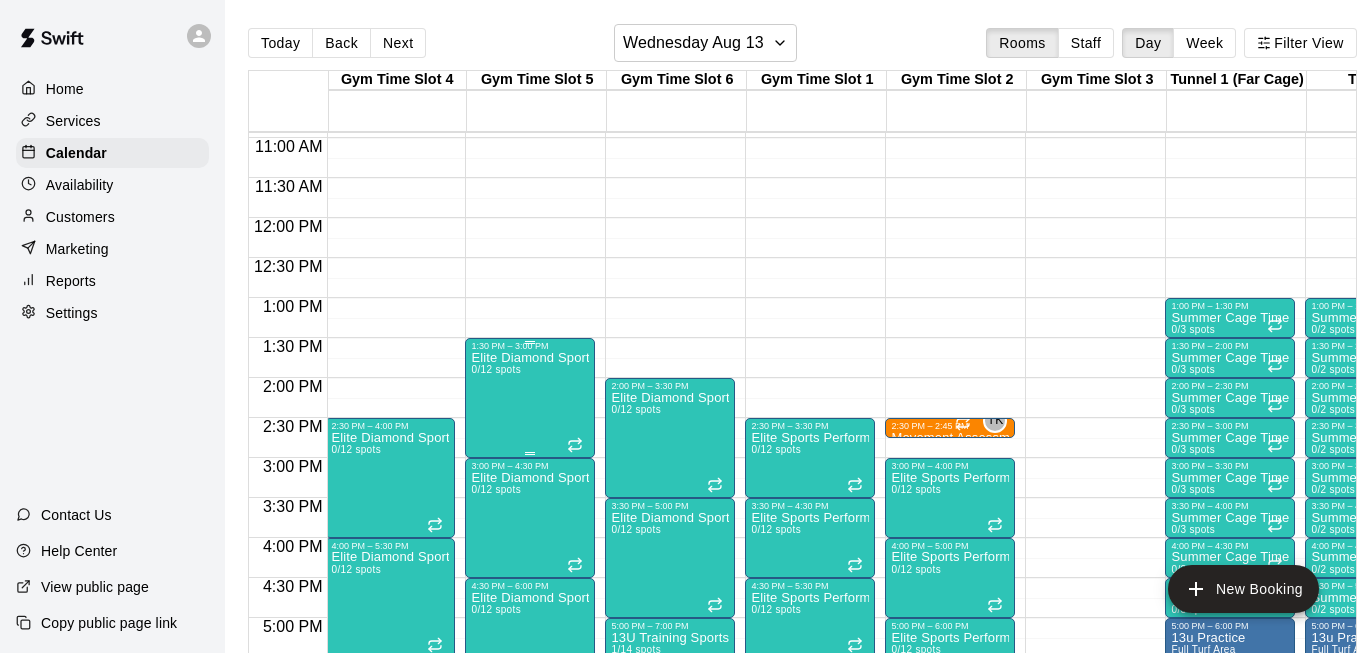 click on "Elite Diamond Sports Performance Training   0/12 spots" at bounding box center [530, 677] 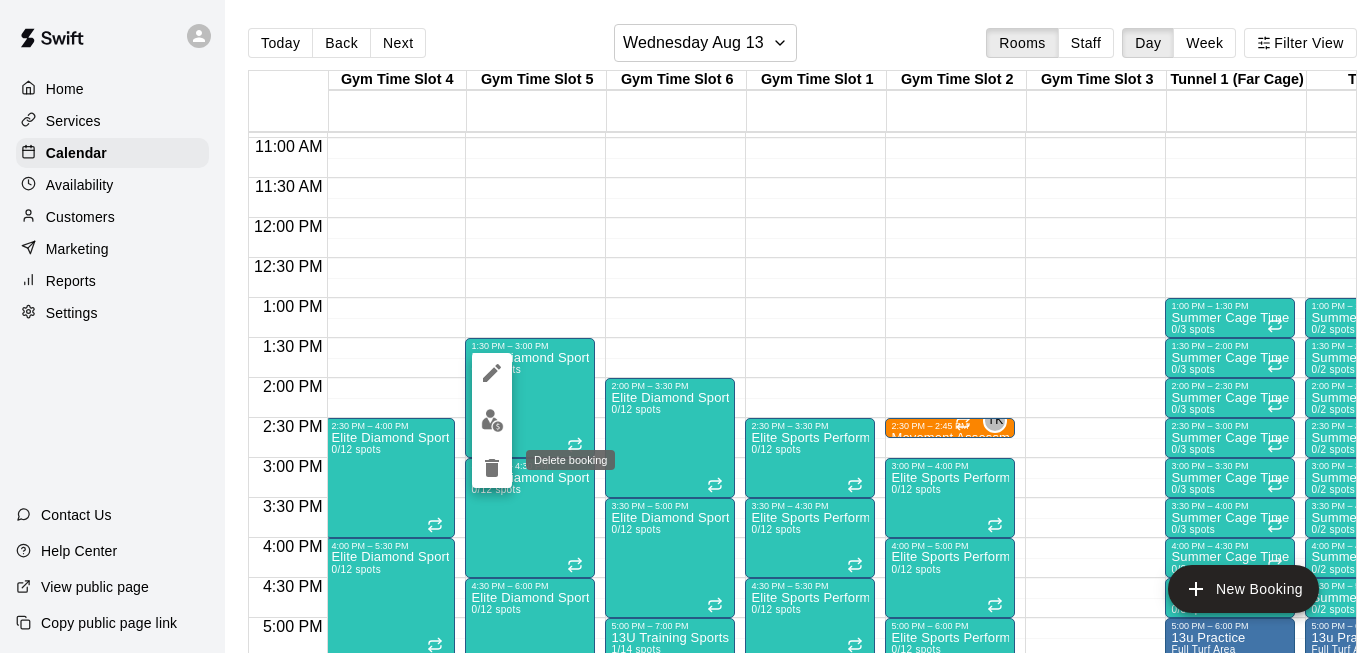 click 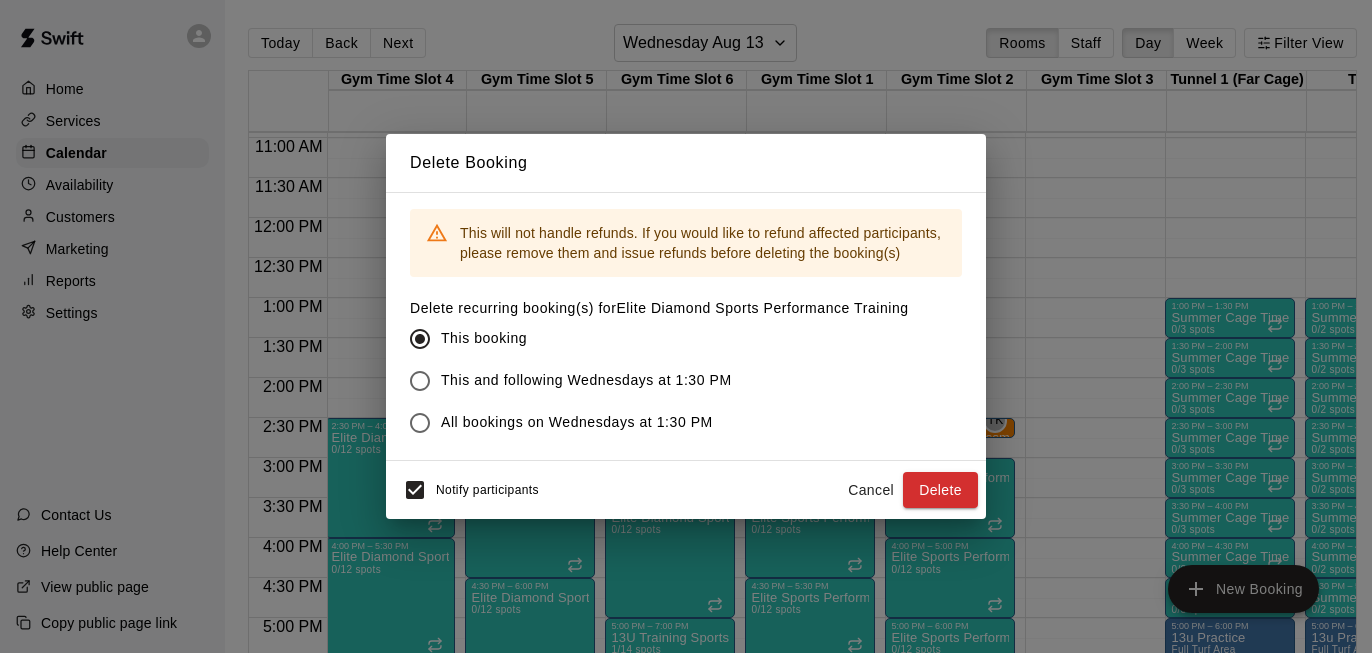 click on "This and following Wednesdays at 1:30 PM" at bounding box center (586, 380) 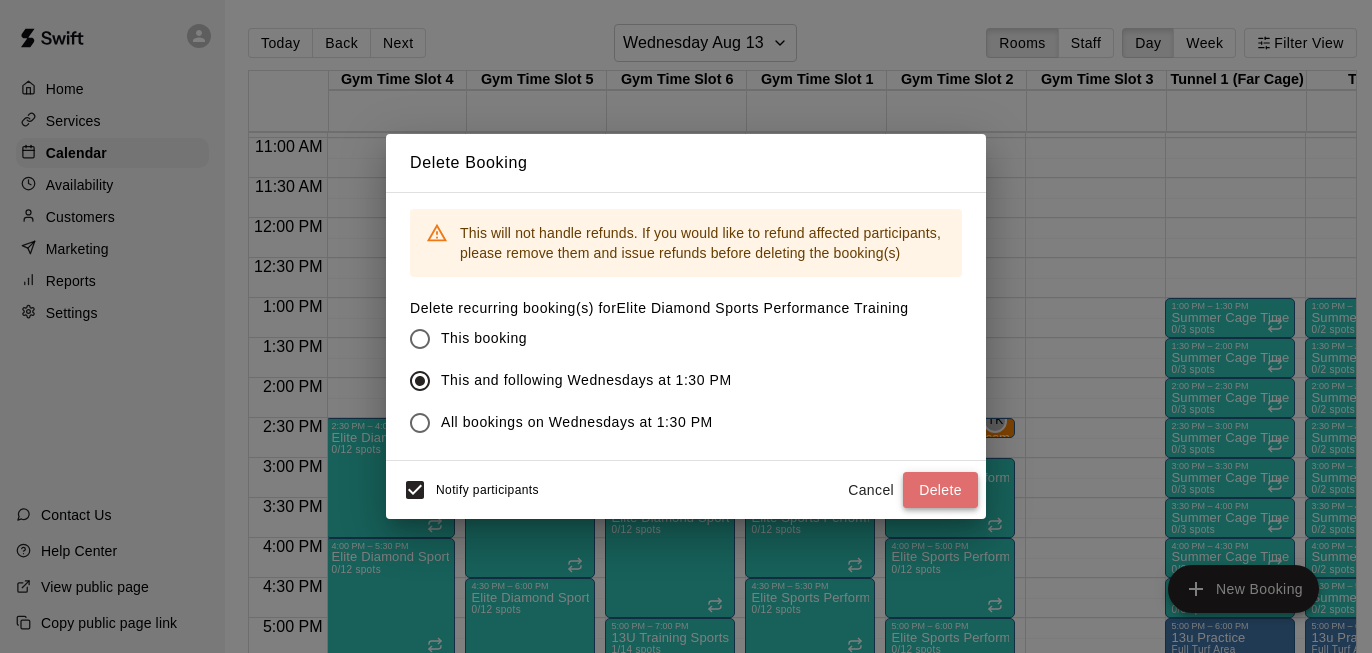 click on "Delete" at bounding box center [940, 490] 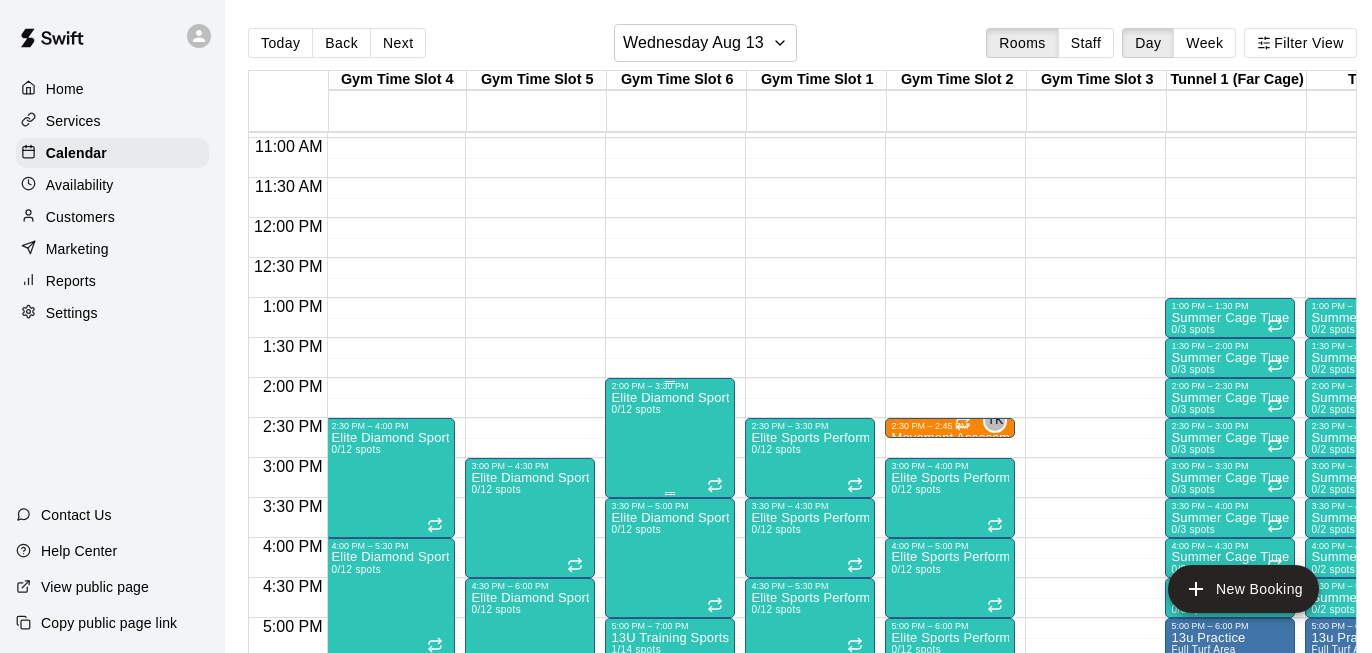 click on "Elite Diamond Sports Performance Training   0/12 spots" at bounding box center [670, 717] 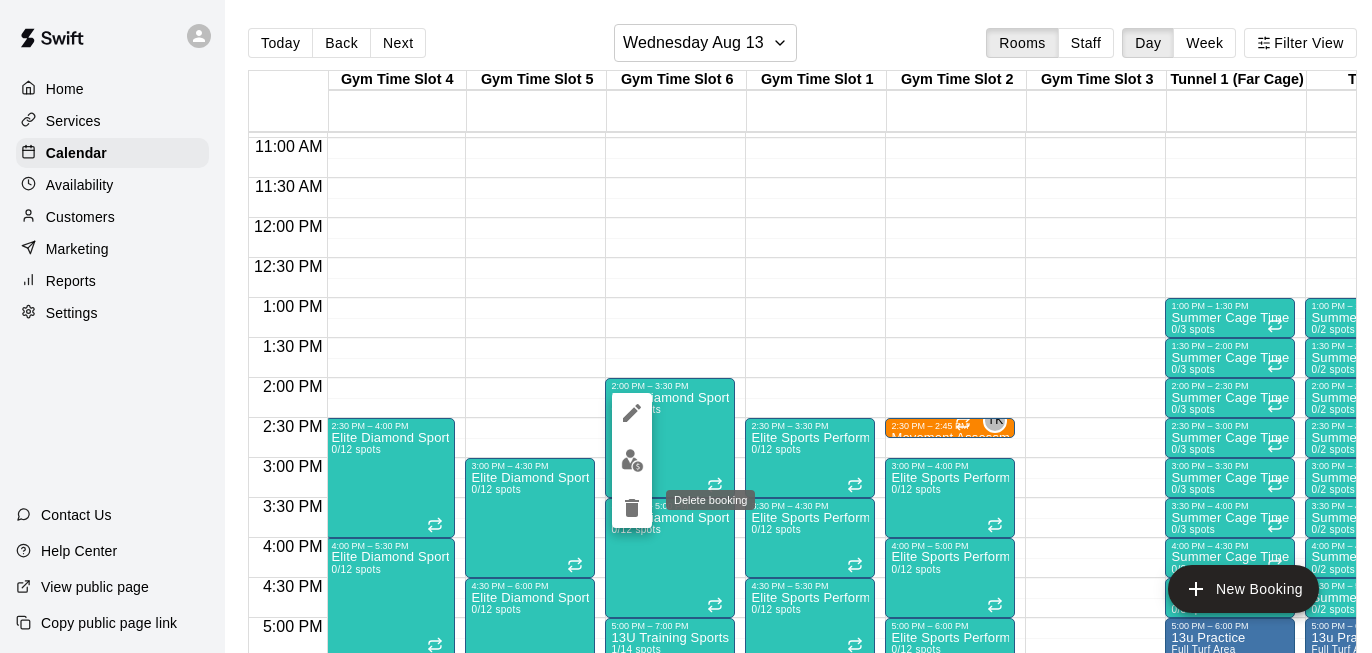 click 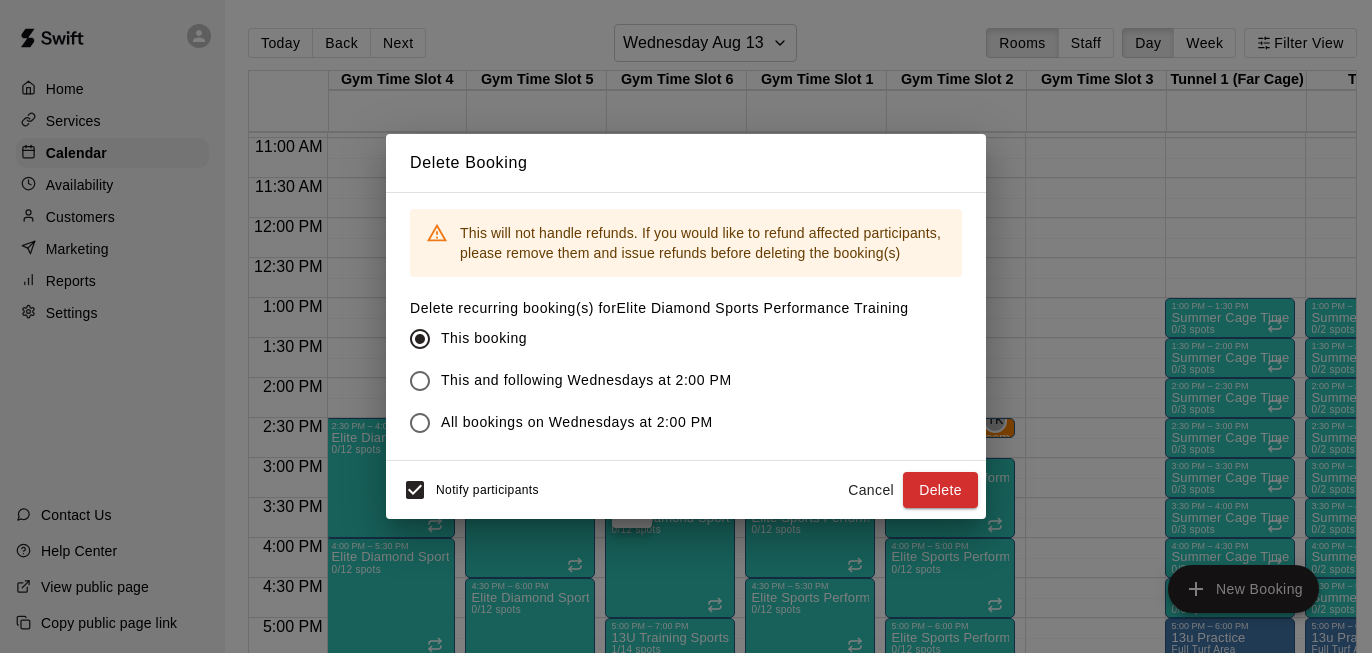 click on "This and following Wednesdays at 2:00 PM" at bounding box center (586, 380) 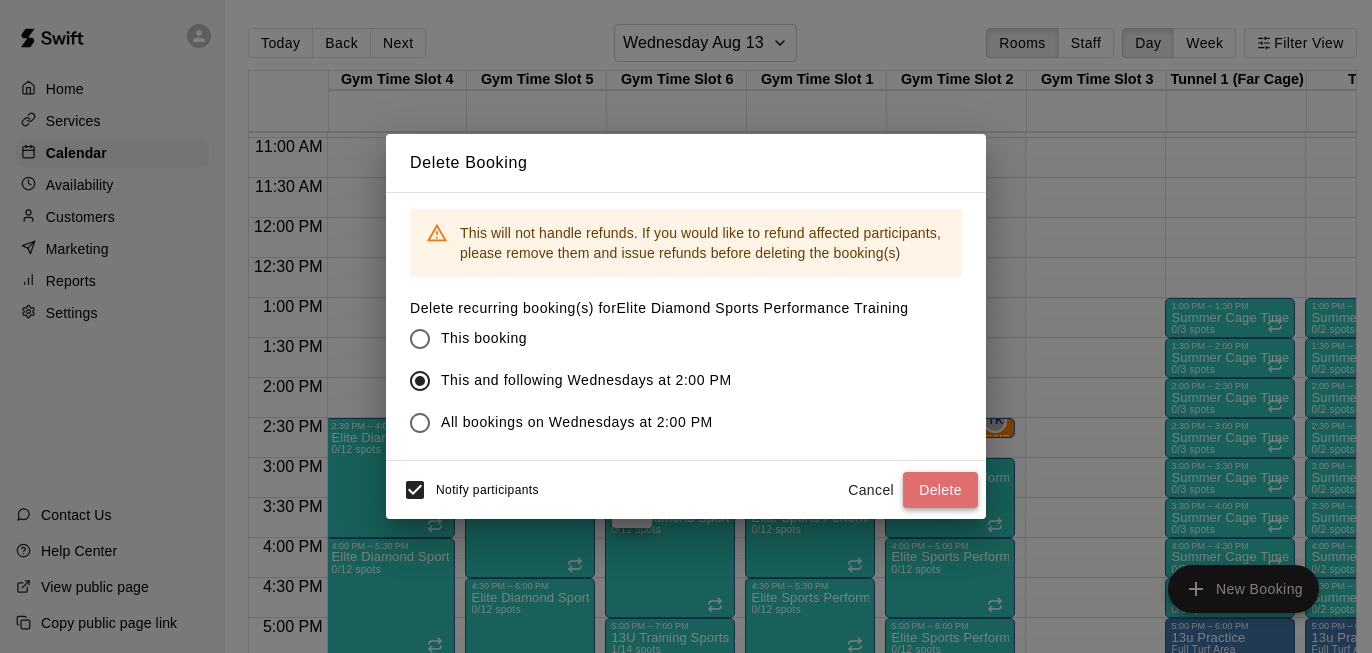 click on "Delete" at bounding box center (940, 490) 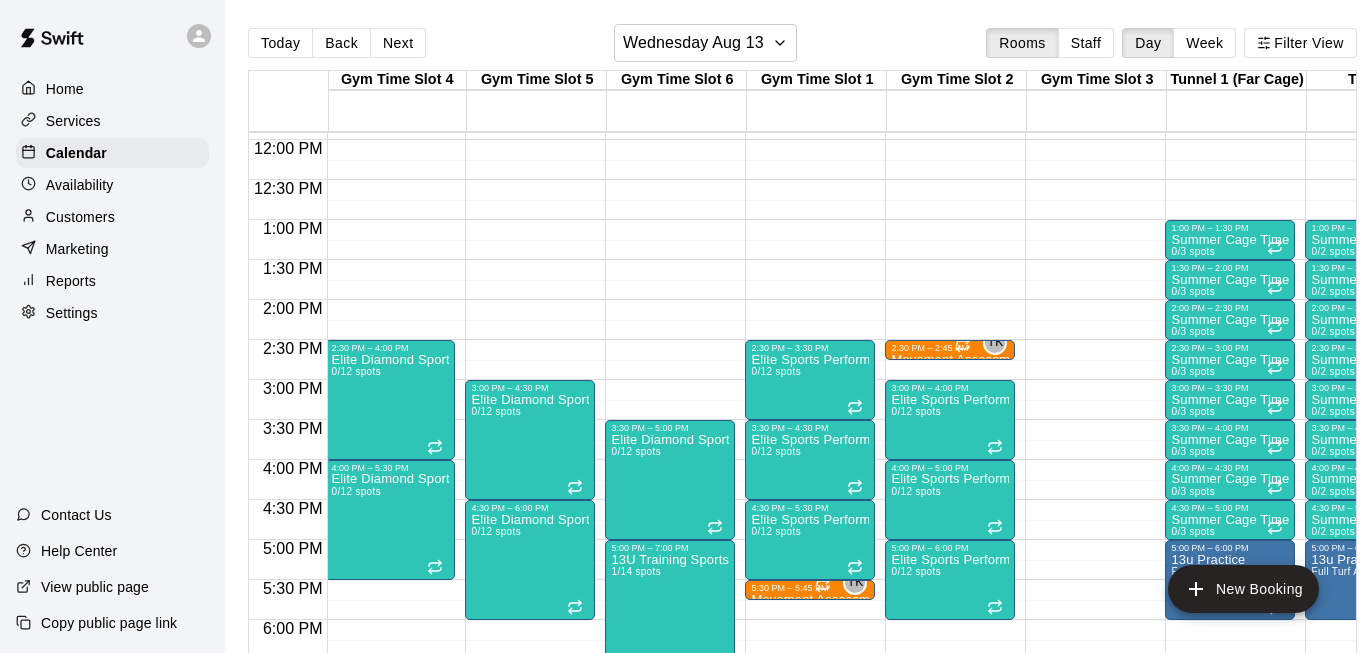 scroll, scrollTop: 934, scrollLeft: 2, axis: both 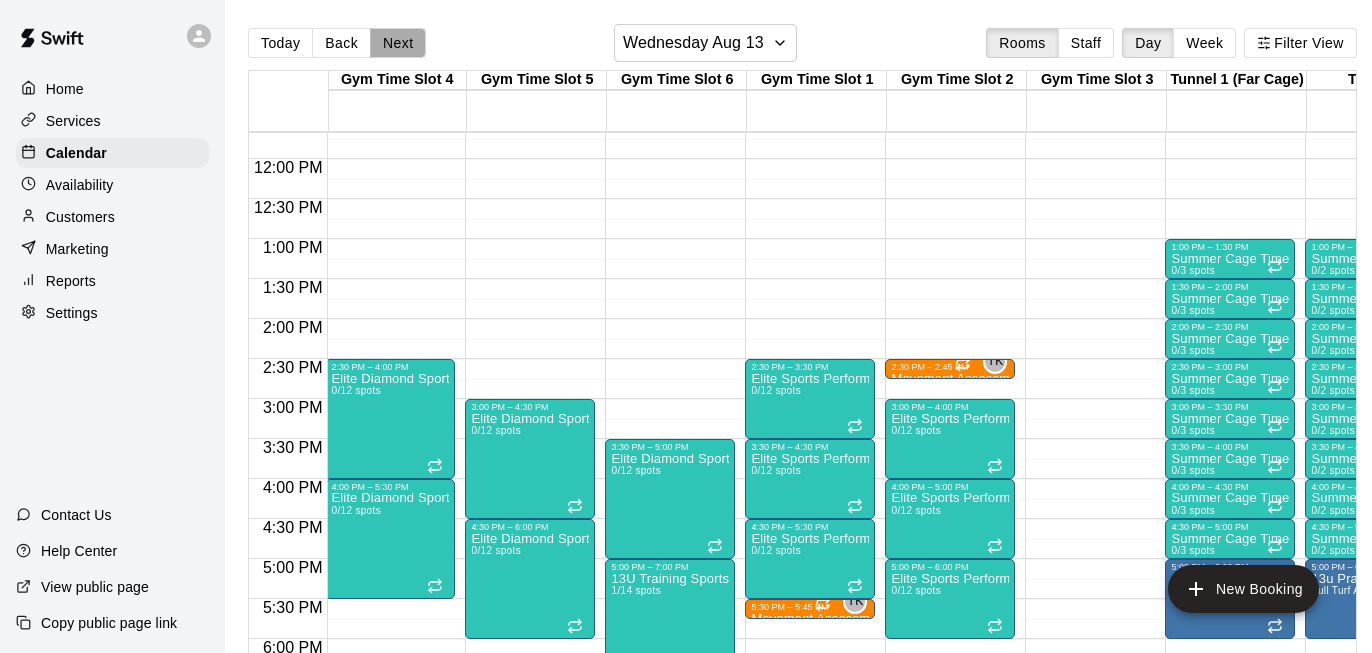 click on "Next" at bounding box center [398, 43] 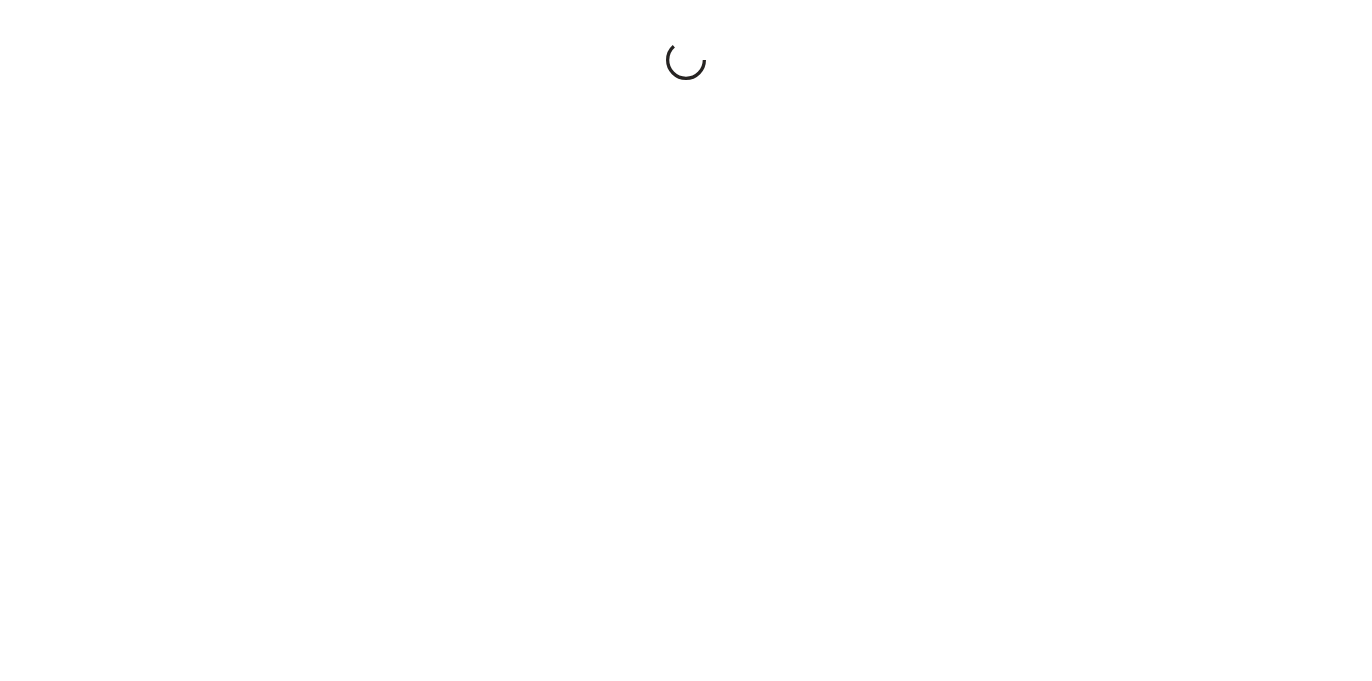 scroll, scrollTop: 0, scrollLeft: 0, axis: both 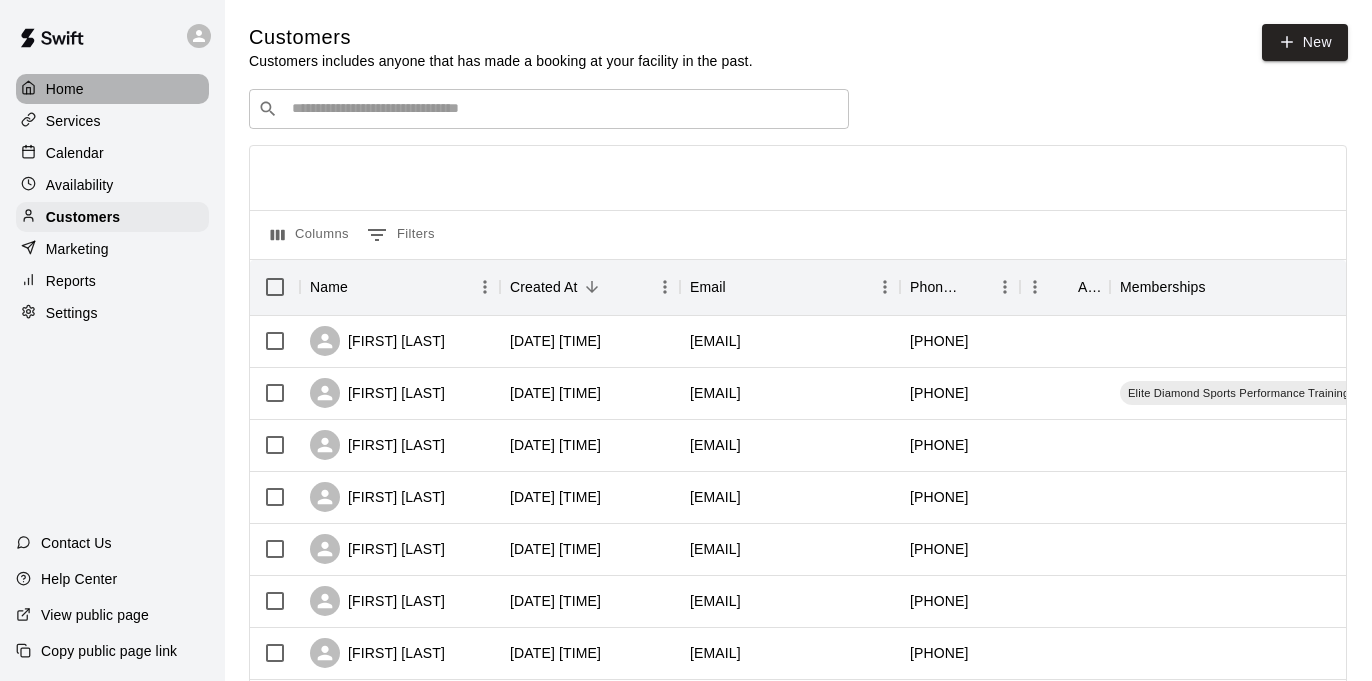 click on "Home" at bounding box center (112, 89) 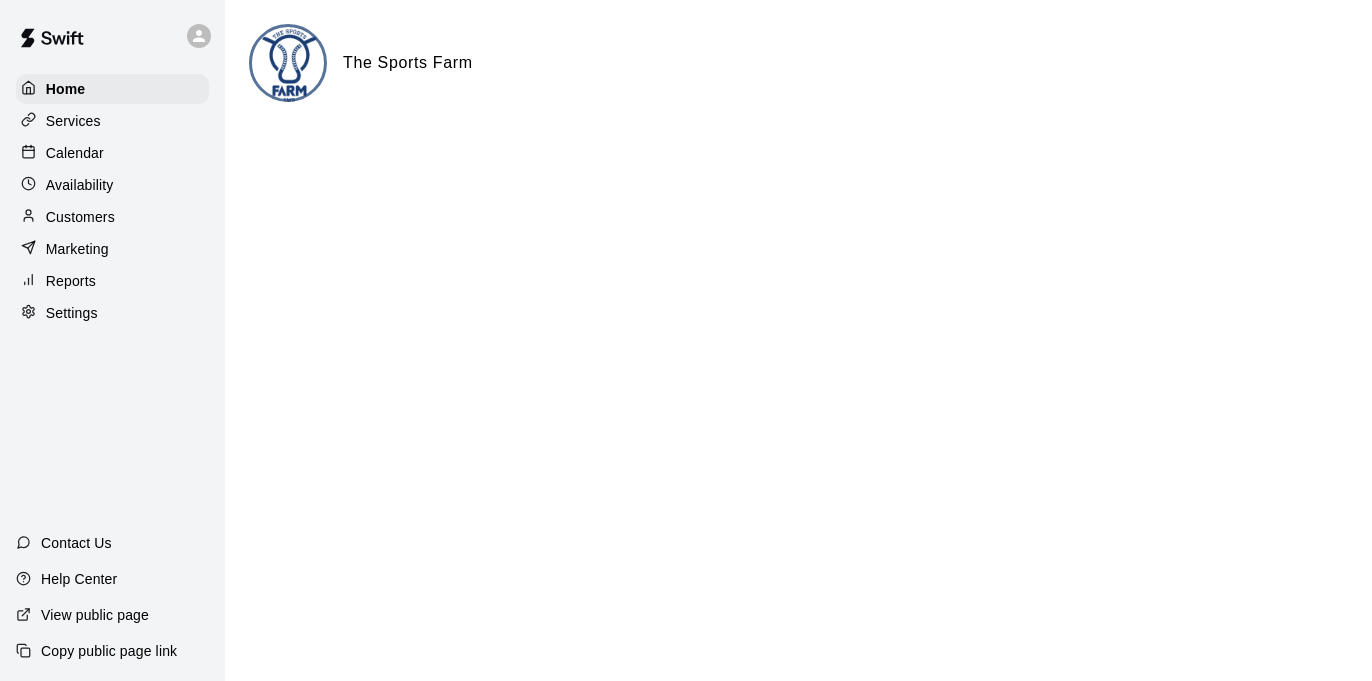 scroll, scrollTop: 0, scrollLeft: 0, axis: both 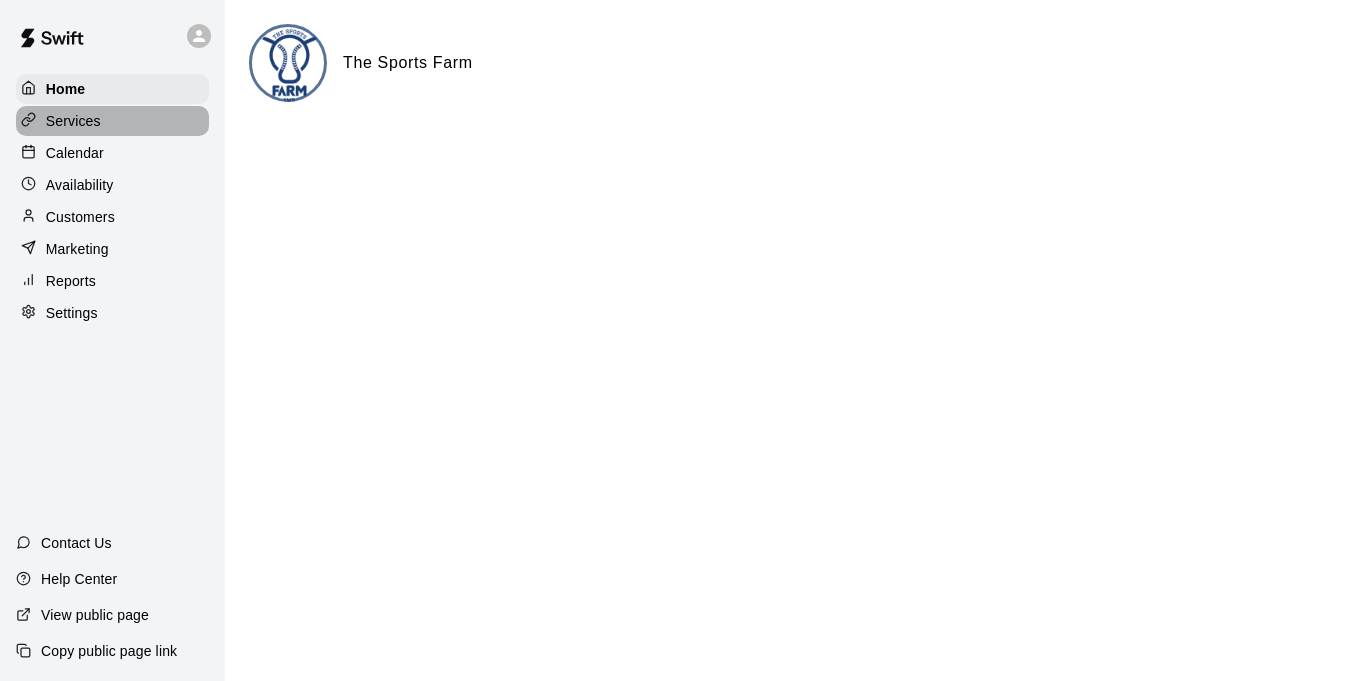 click on "Services" at bounding box center (112, 121) 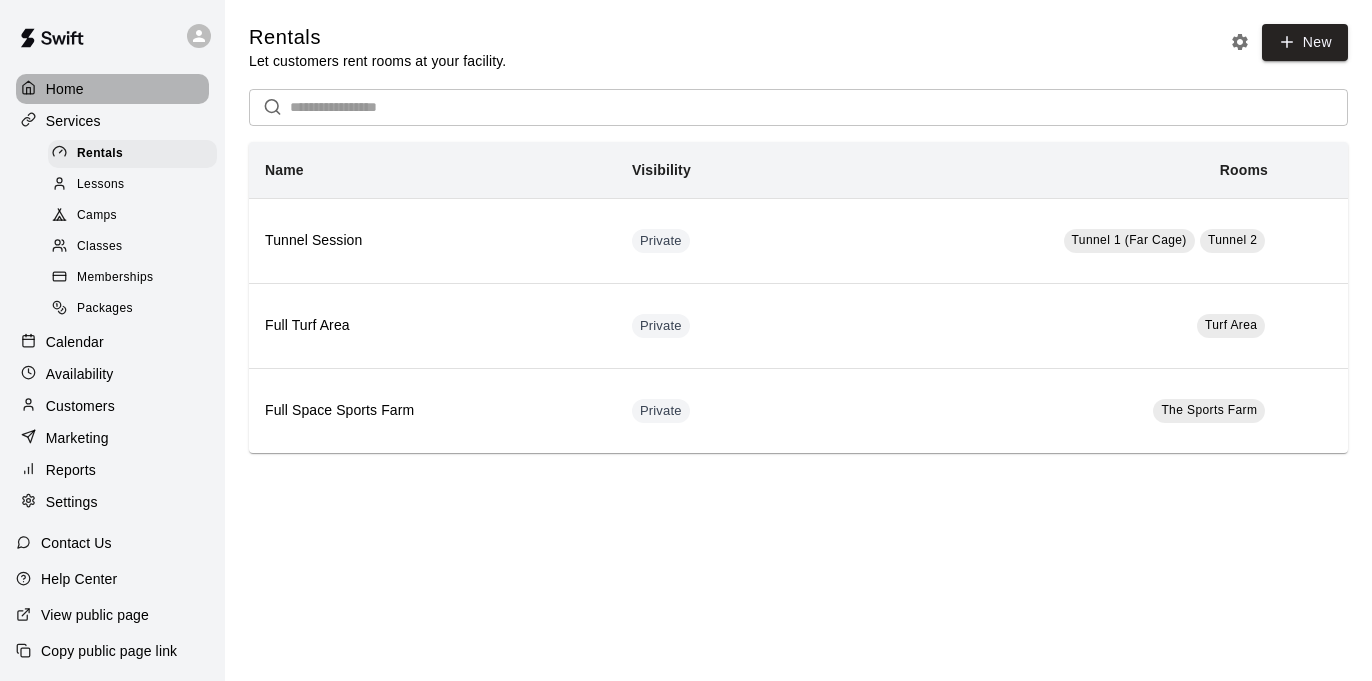click on "Home" at bounding box center [112, 89] 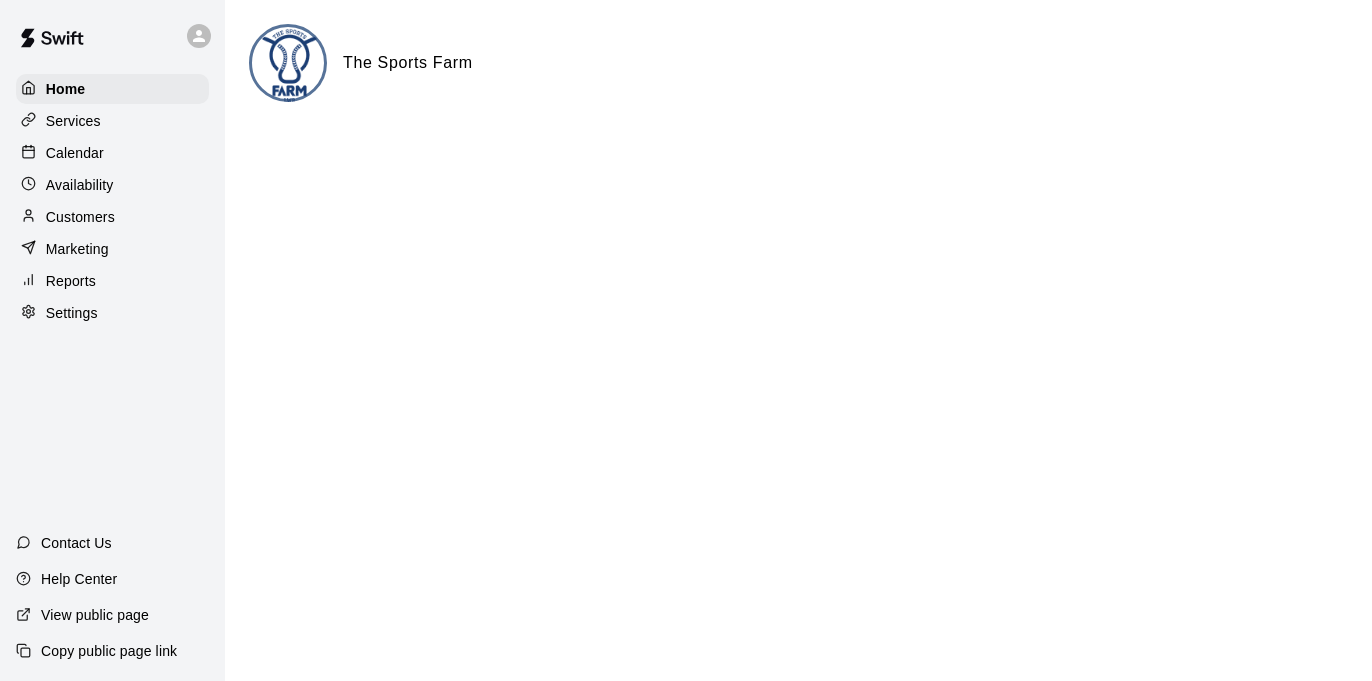 scroll, scrollTop: 0, scrollLeft: 0, axis: both 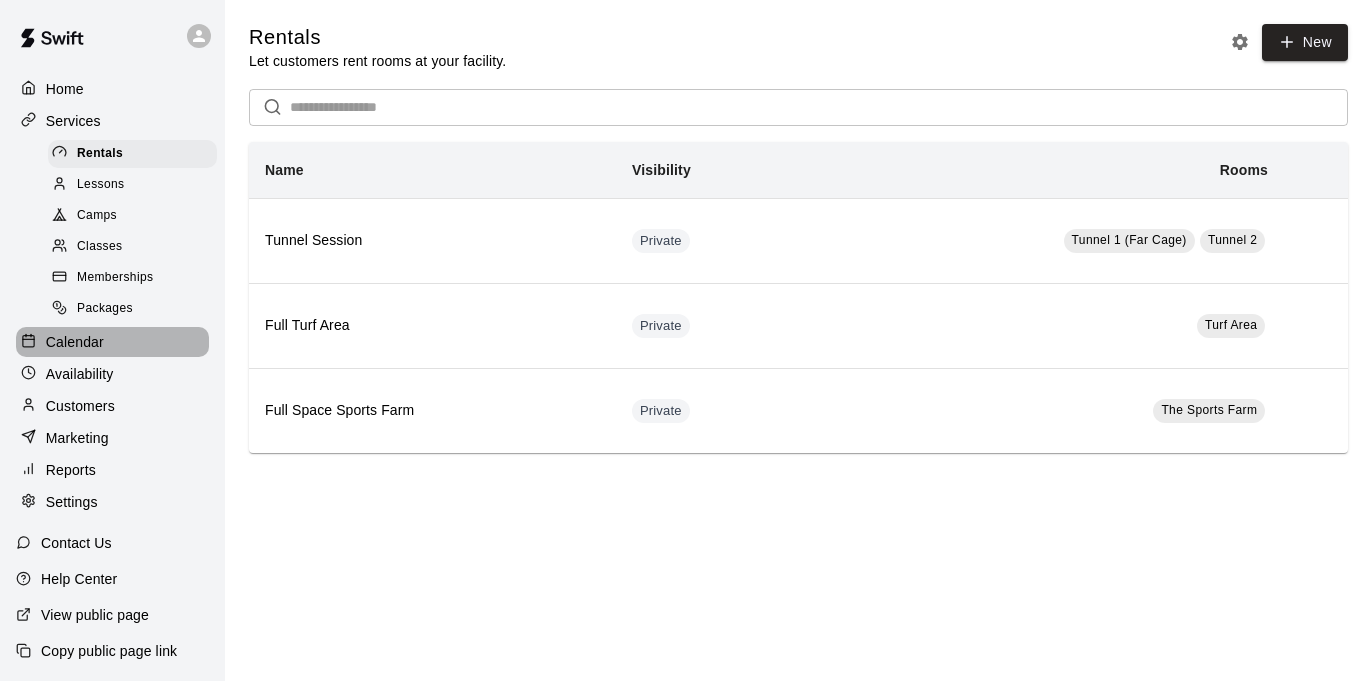 click on "Calendar" at bounding box center [75, 342] 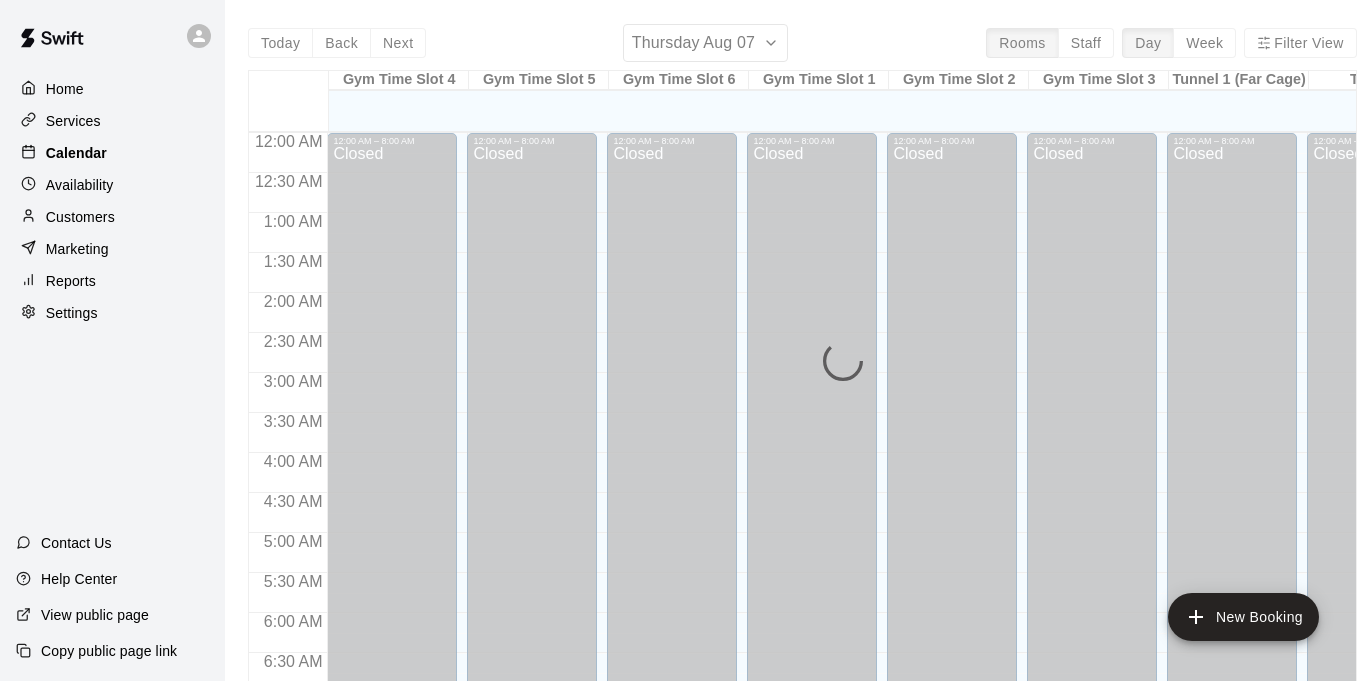 scroll, scrollTop: 784, scrollLeft: 0, axis: vertical 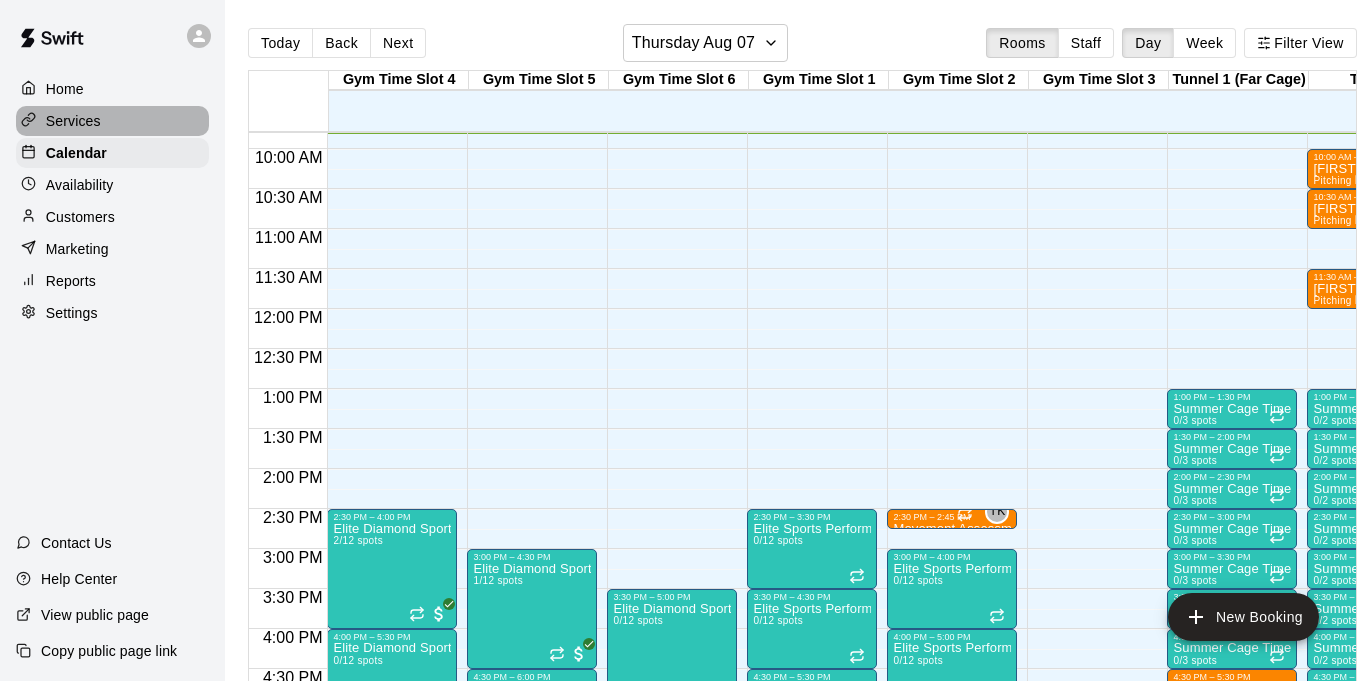 click on "Services" at bounding box center [112, 121] 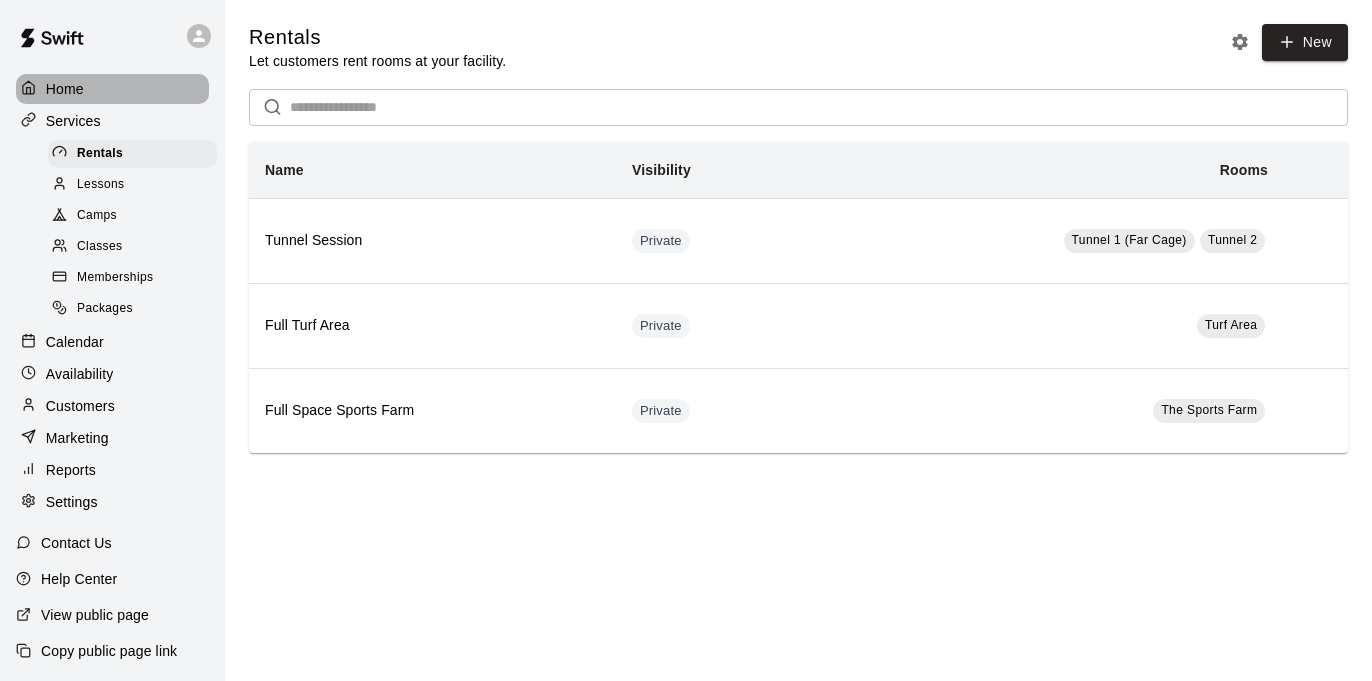 click on "Home" at bounding box center (65, 89) 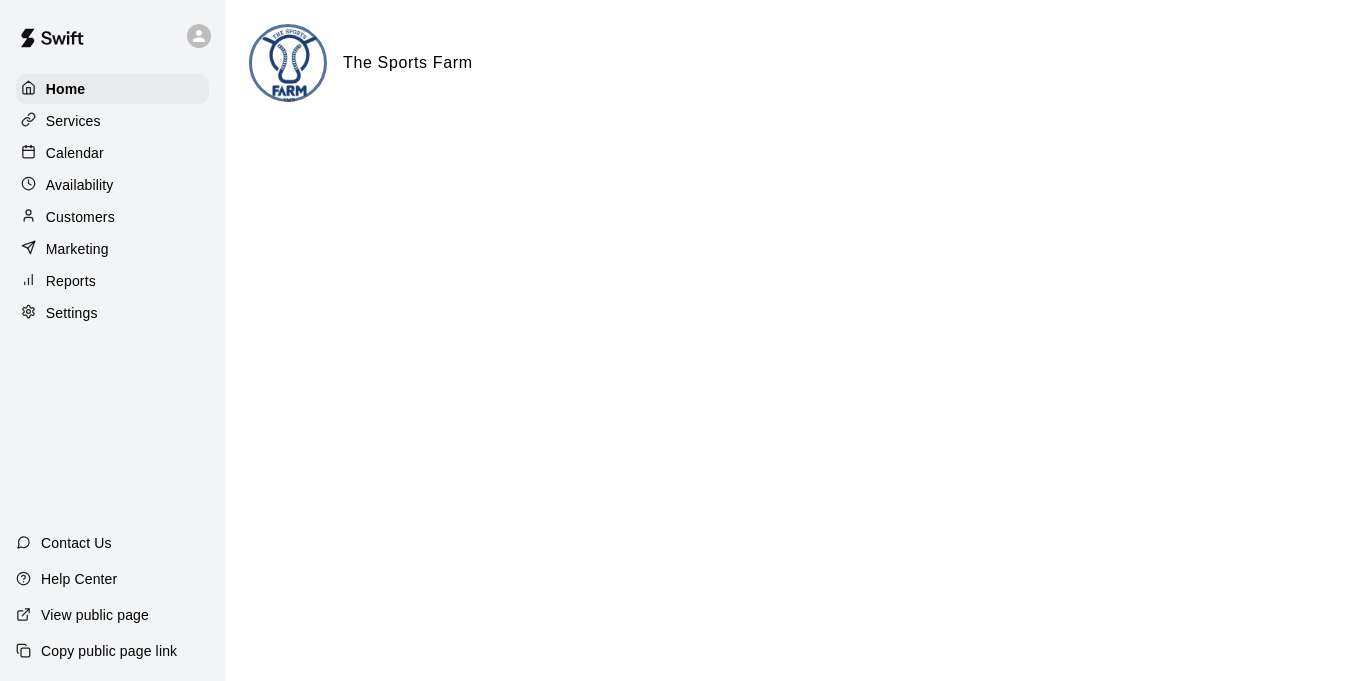click on "Services" at bounding box center (73, 121) 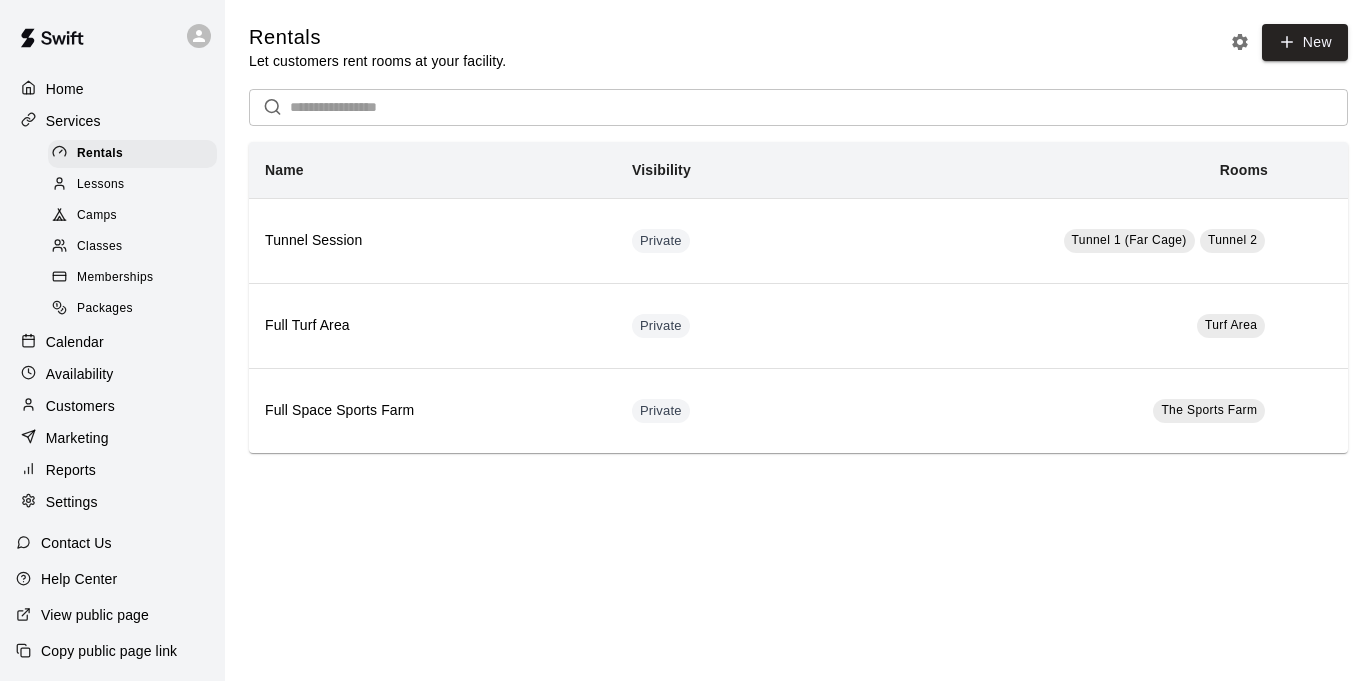 click on "Lessons" at bounding box center (101, 185) 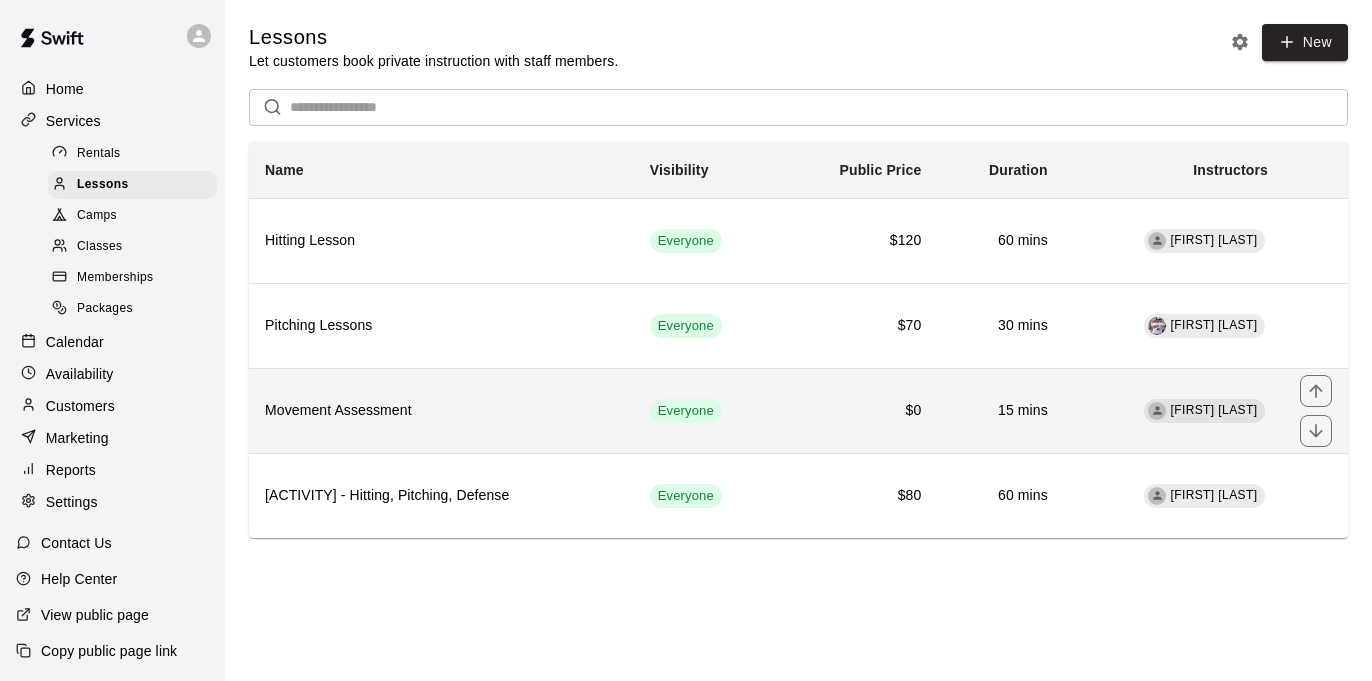 click on "Movement Assessment" at bounding box center (441, 411) 